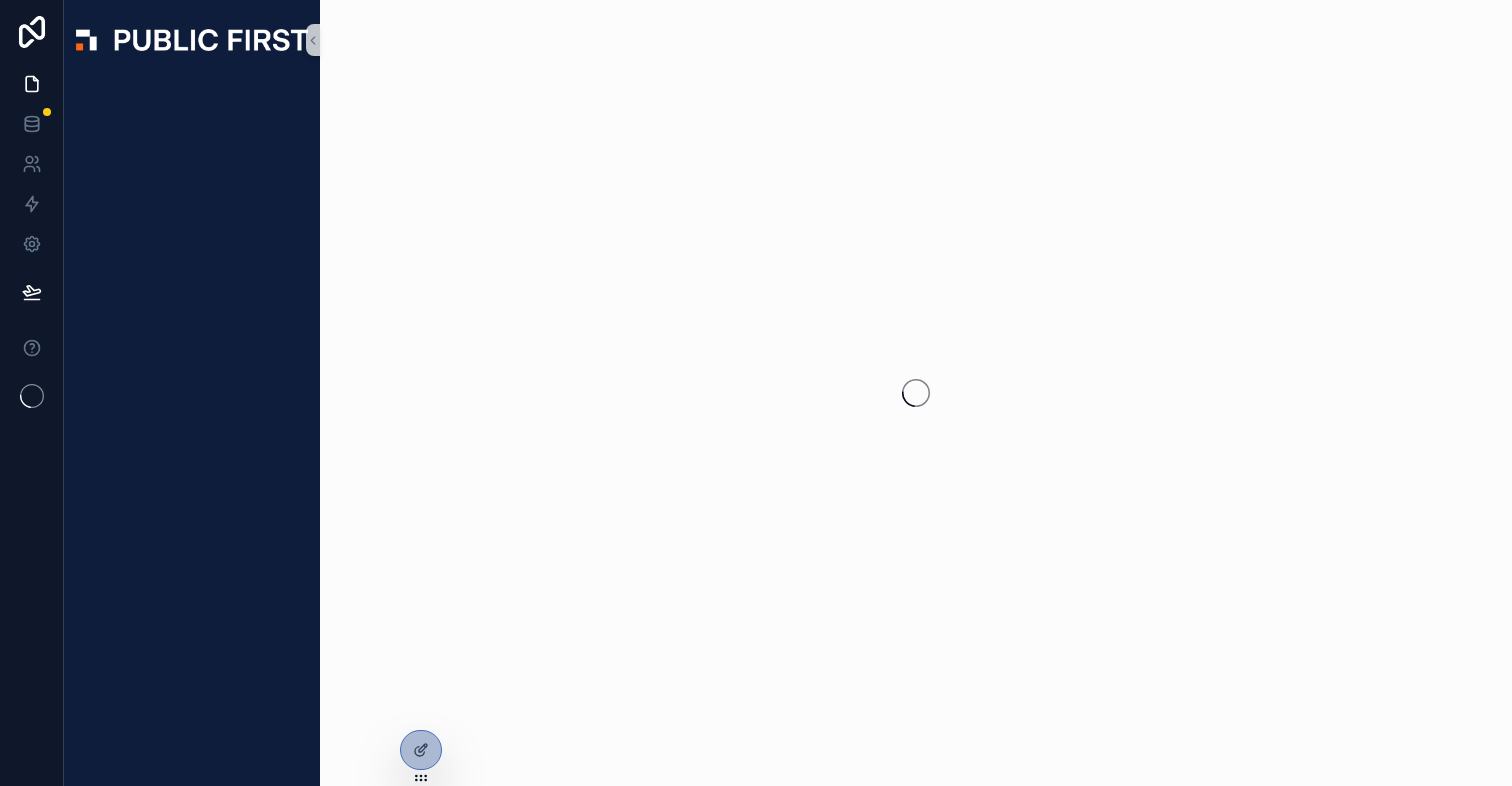 scroll, scrollTop: 0, scrollLeft: 0, axis: both 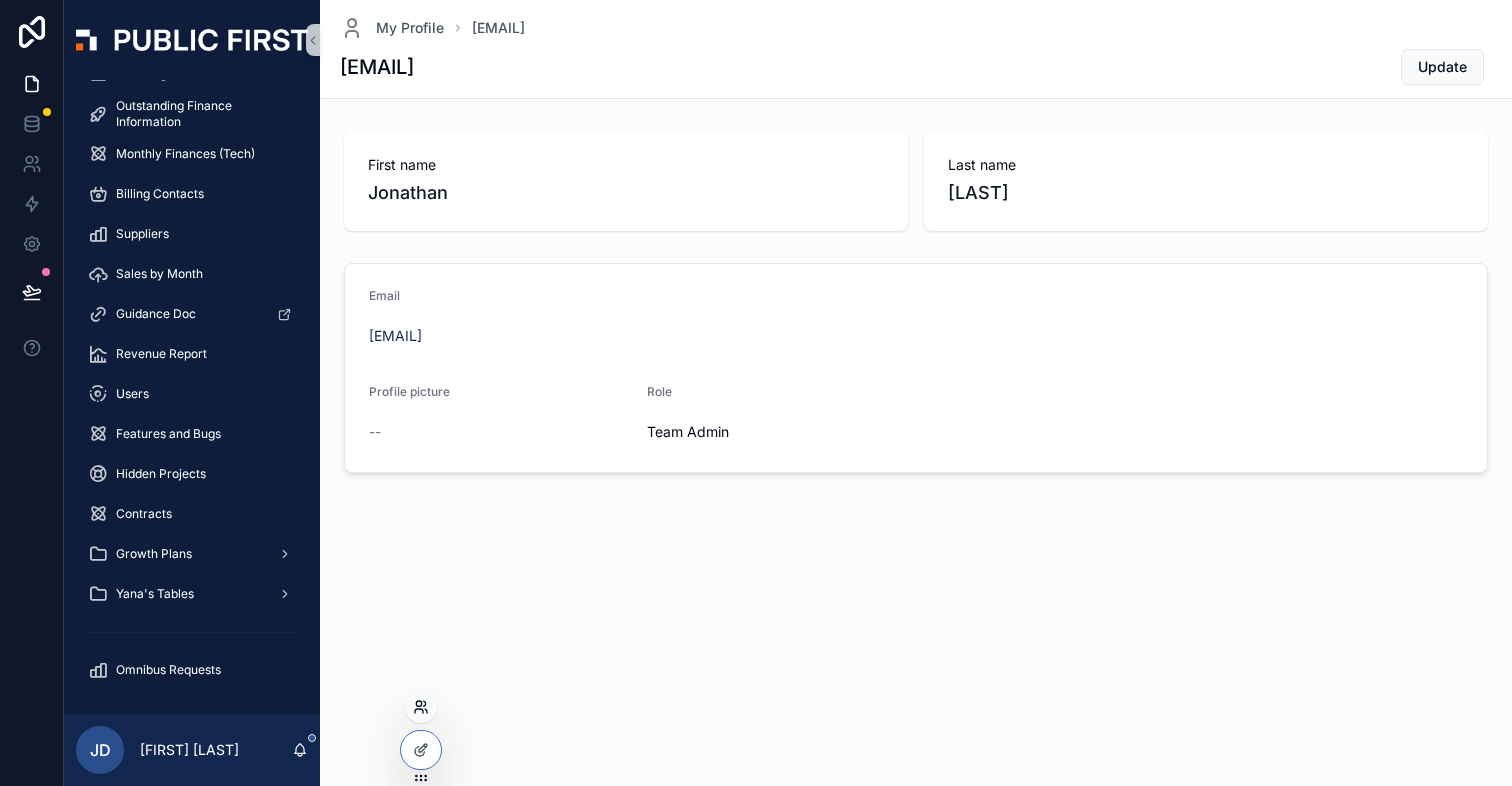 click 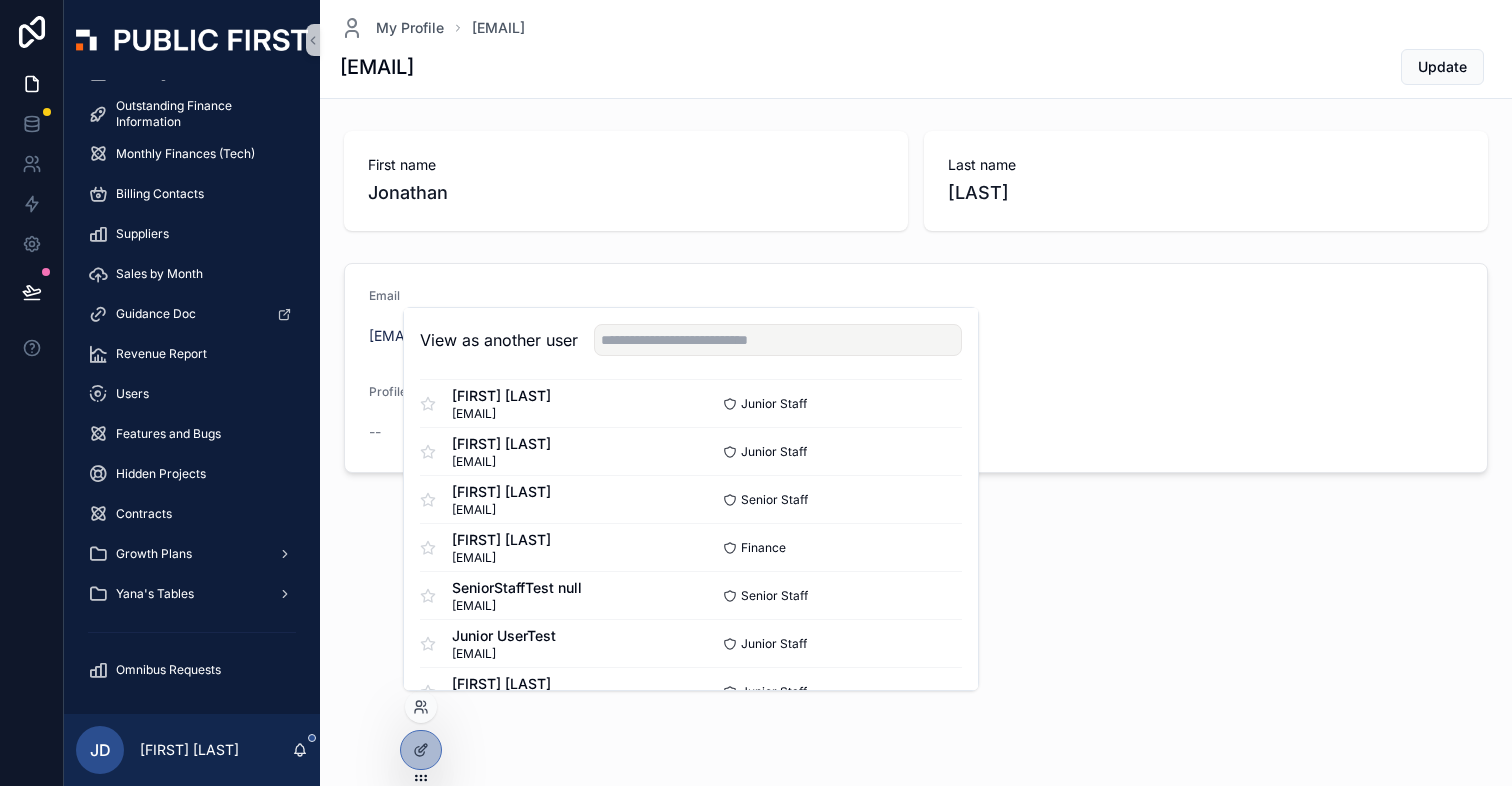 scroll, scrollTop: 392, scrollLeft: 0, axis: vertical 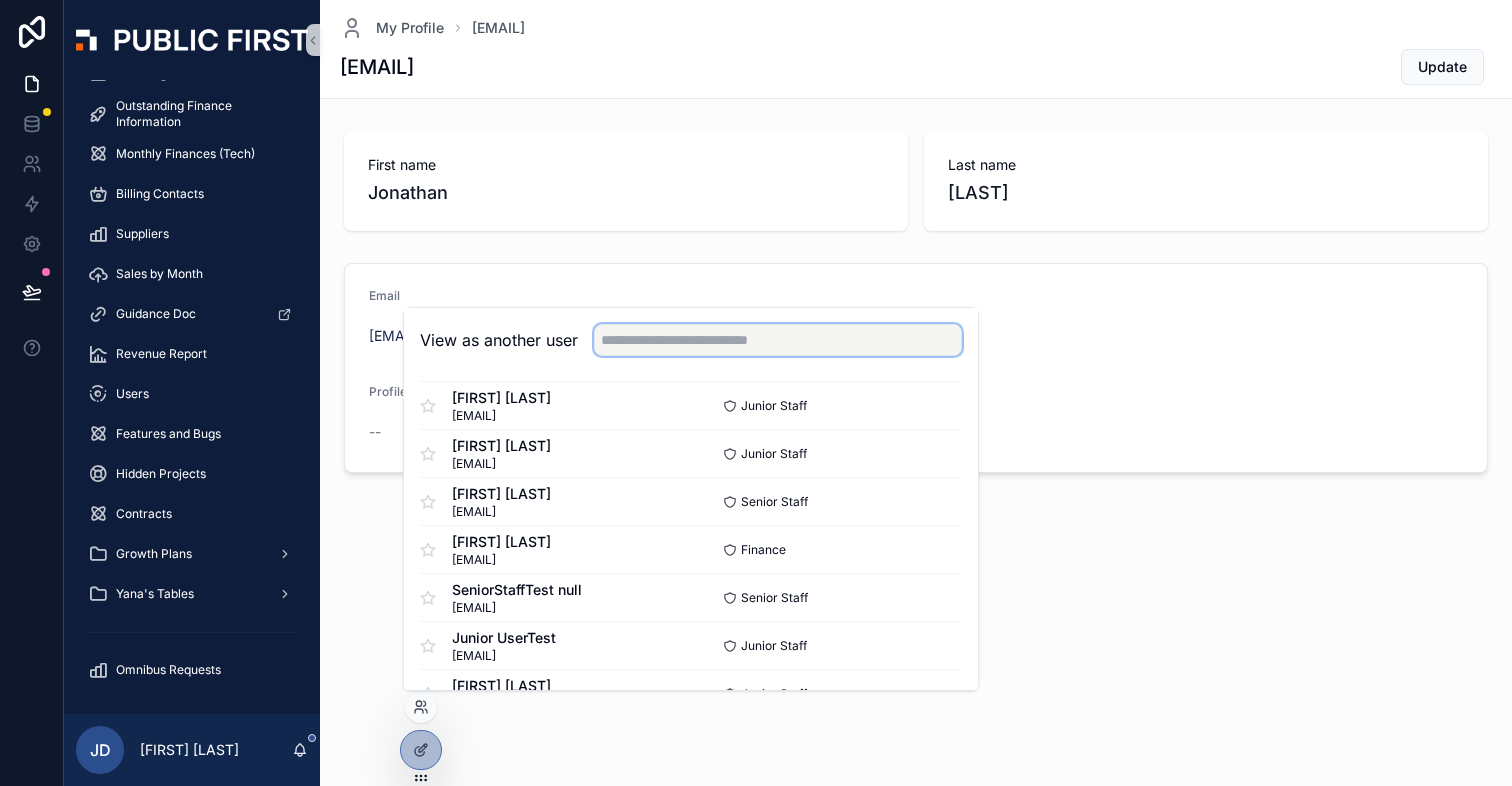 click at bounding box center (778, 340) 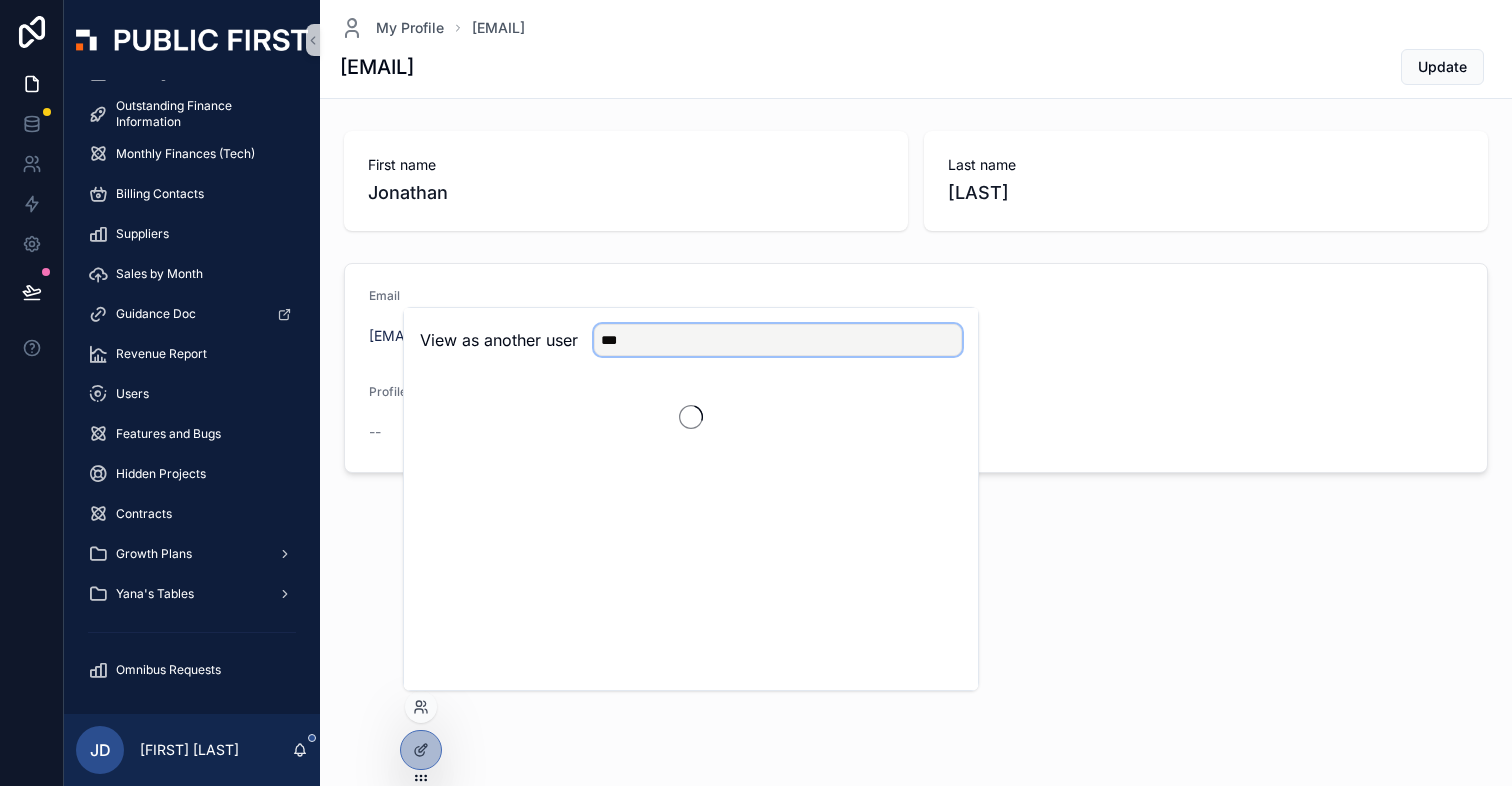 scroll, scrollTop: 0, scrollLeft: 0, axis: both 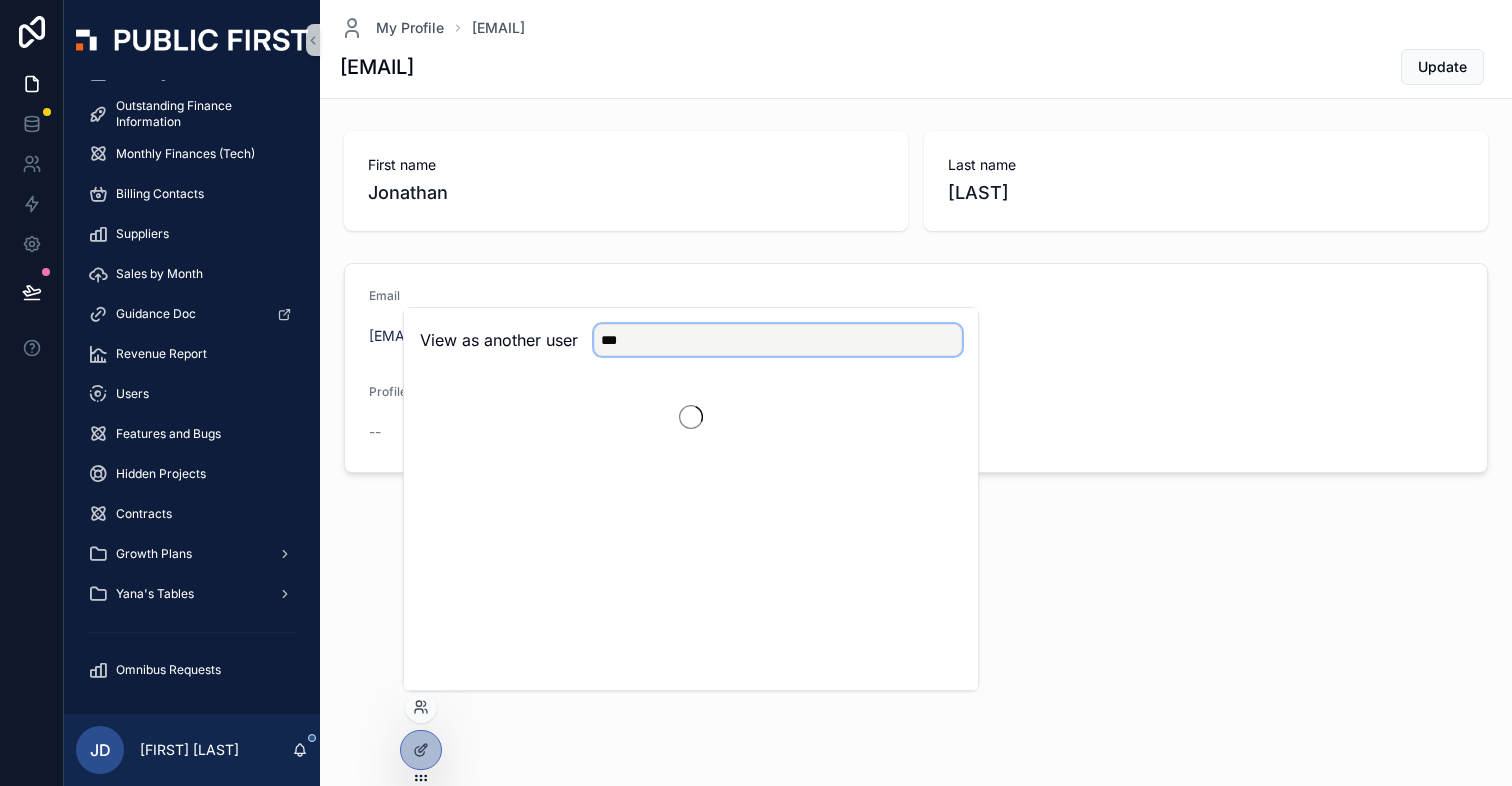 type on "***" 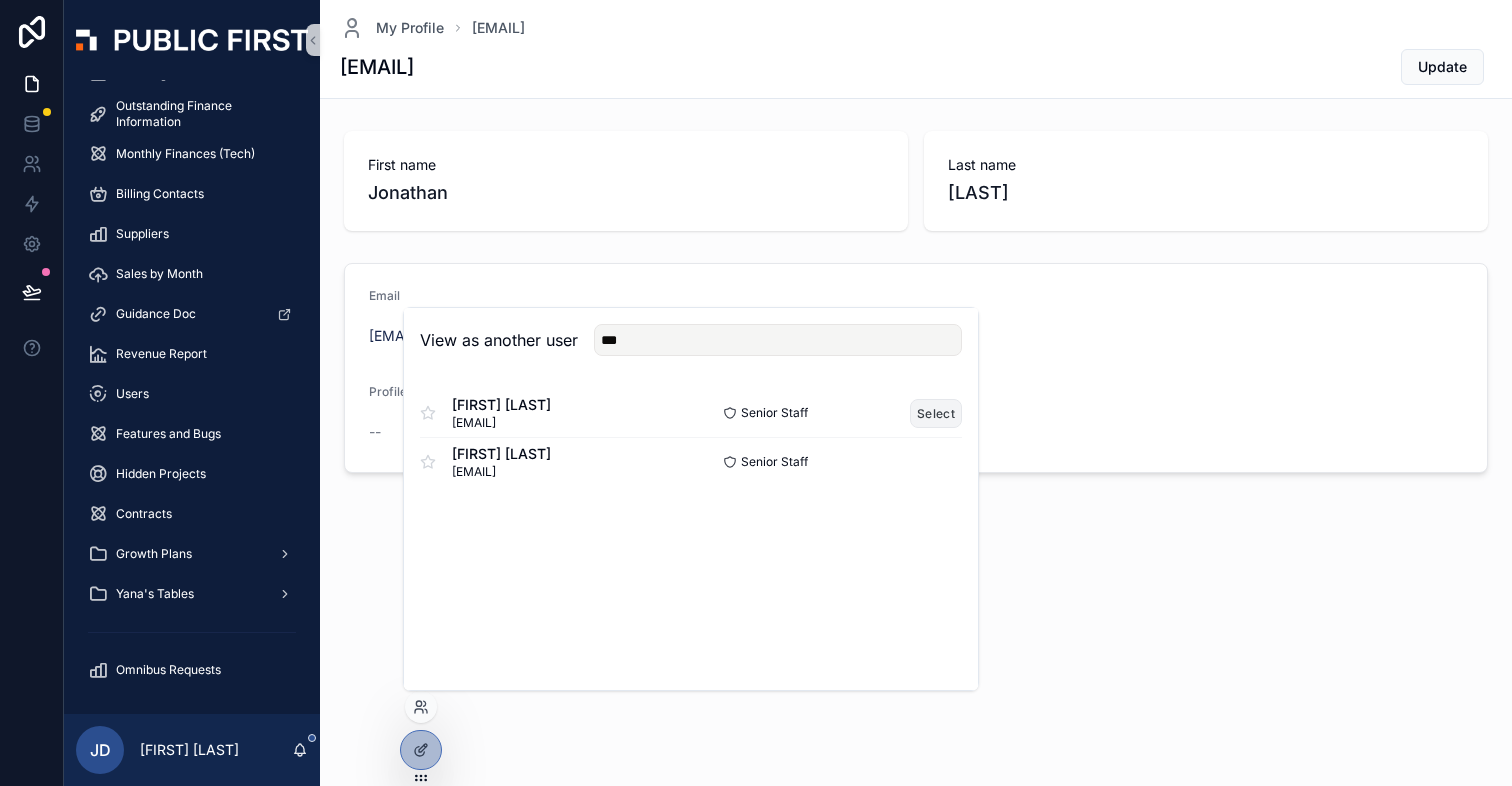 click on "Select" at bounding box center [936, 413] 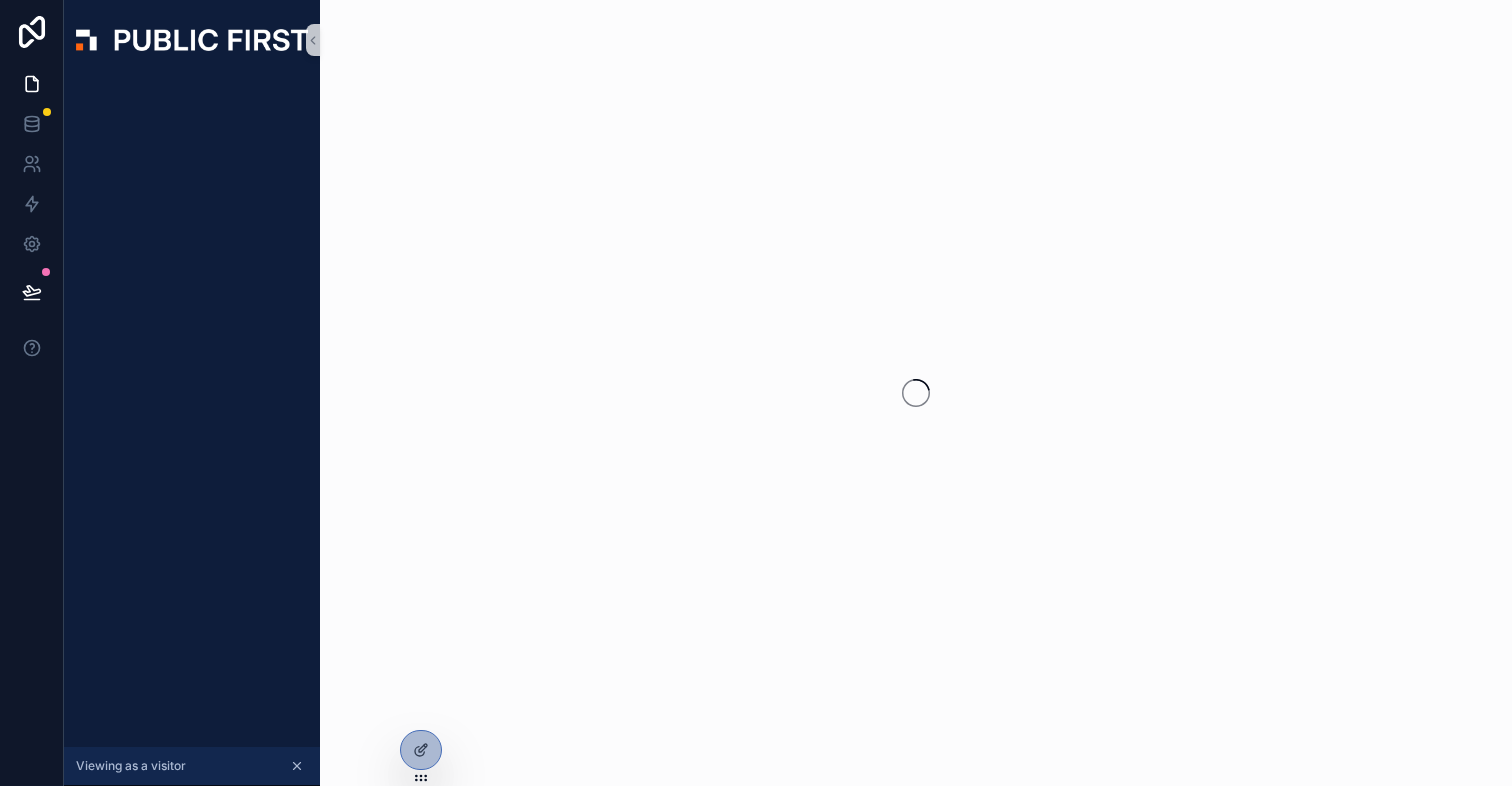 scroll, scrollTop: 0, scrollLeft: 0, axis: both 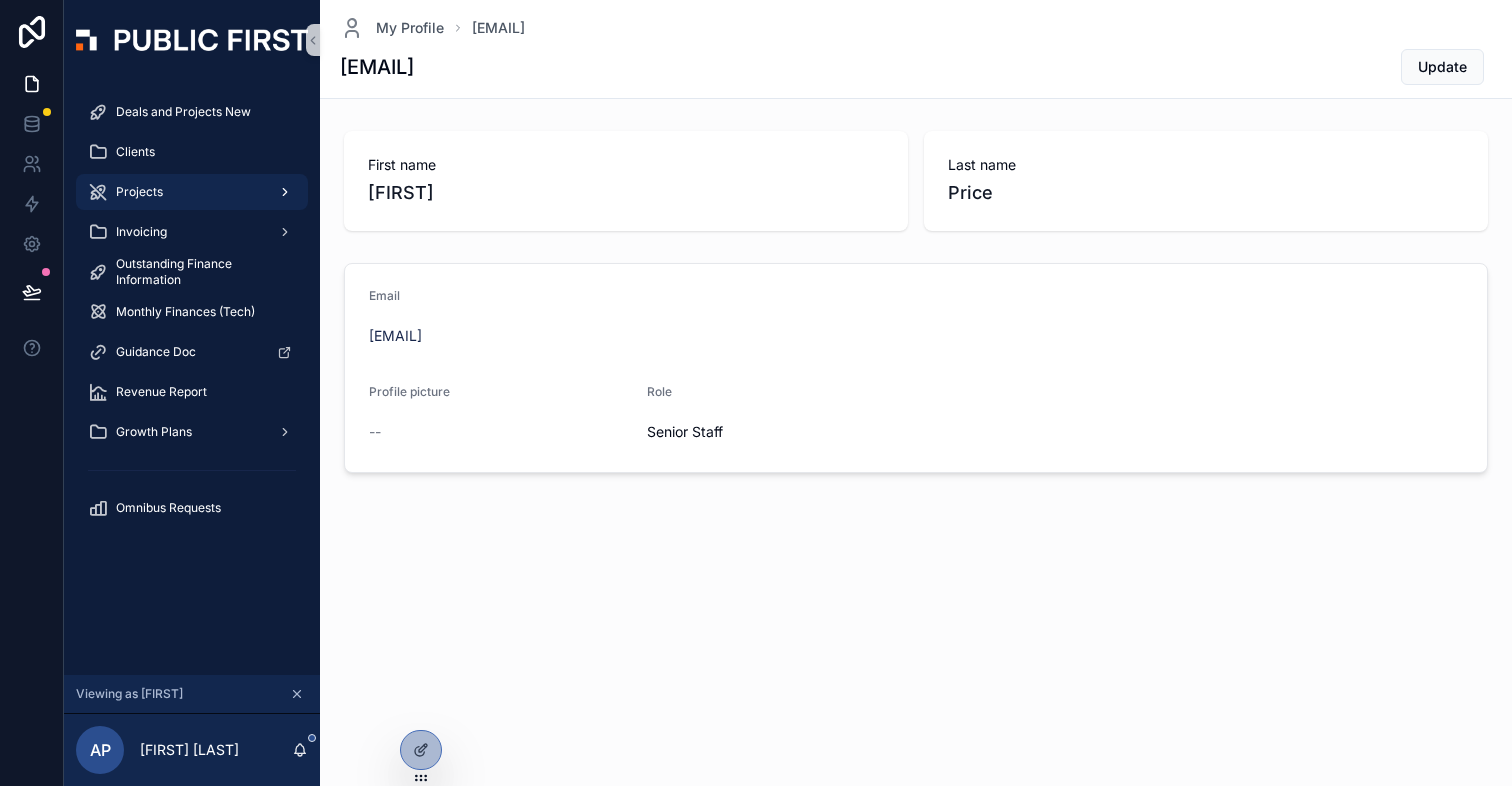 click on "Projects" at bounding box center [192, 192] 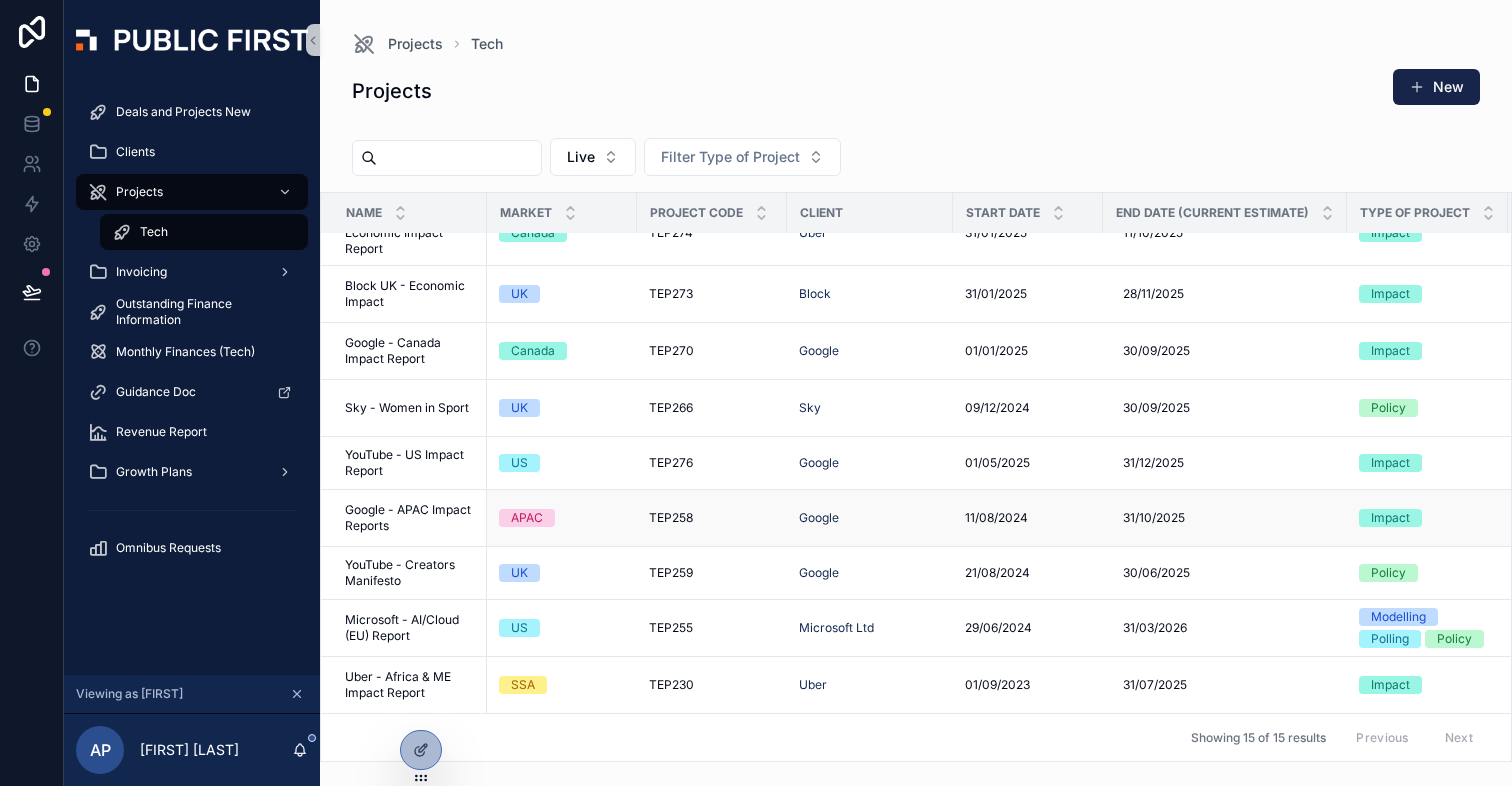 scroll, scrollTop: 0, scrollLeft: 0, axis: both 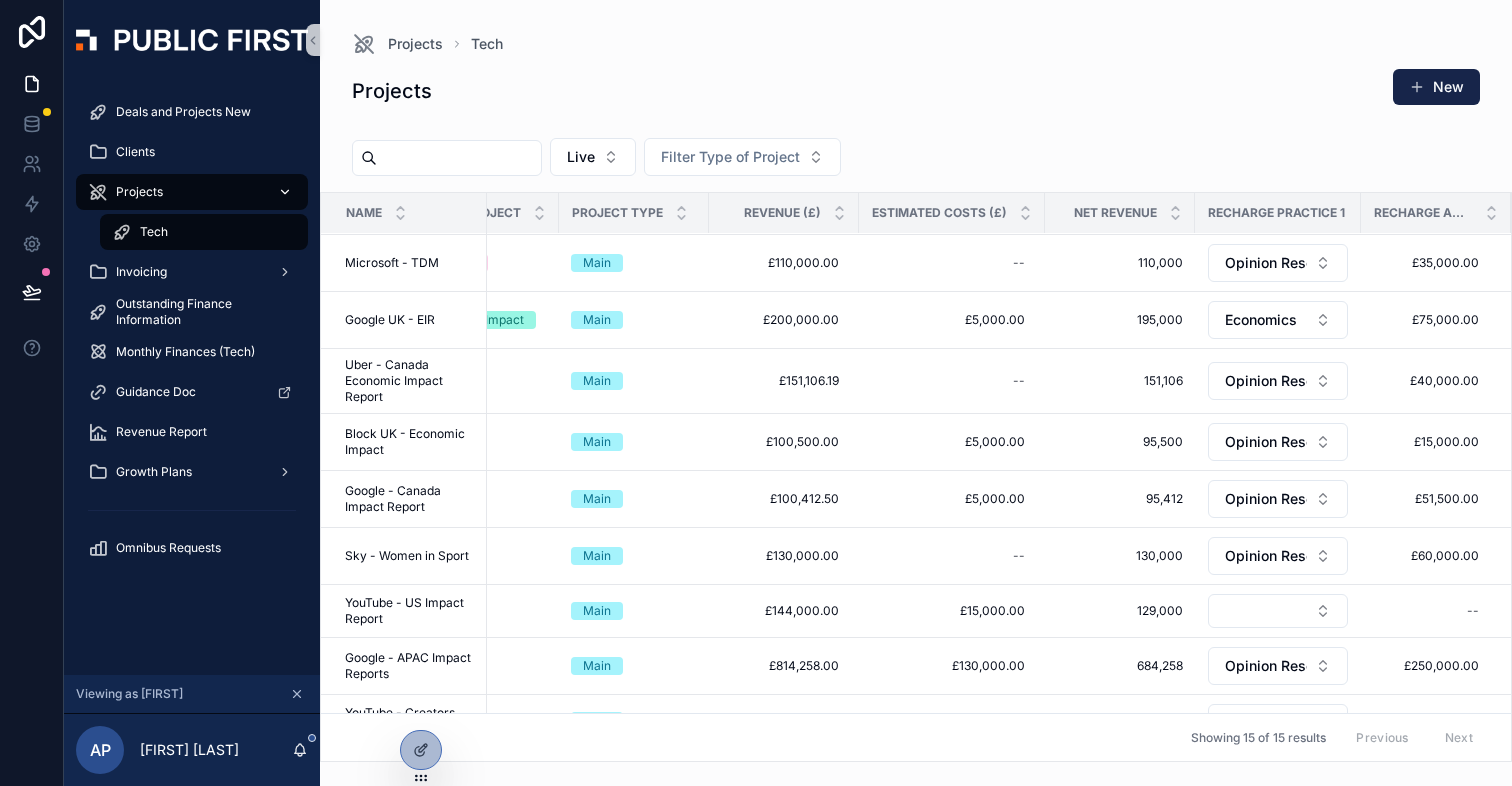 click on "Projects" at bounding box center [139, 192] 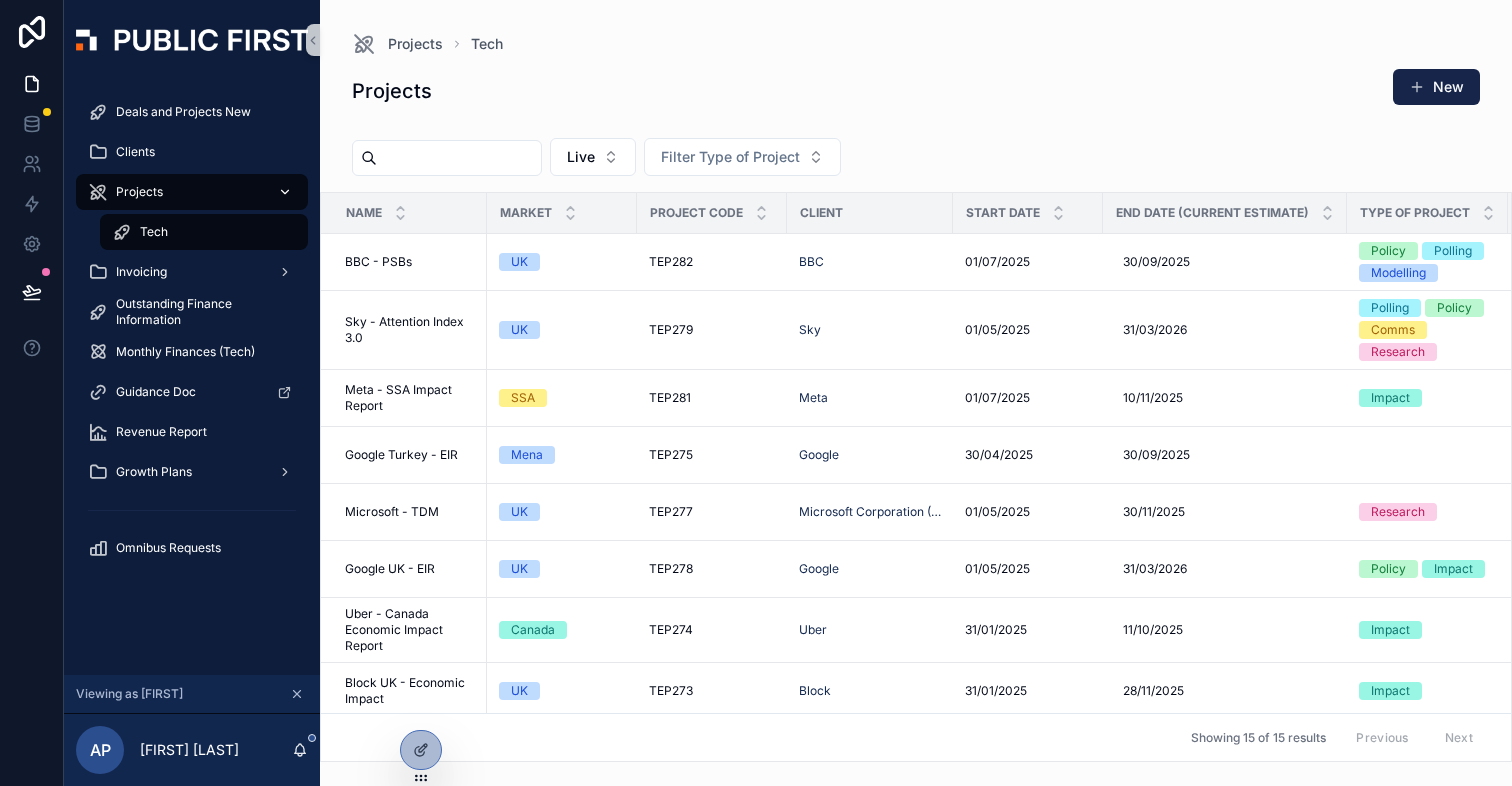 click on "Projects" at bounding box center (139, 192) 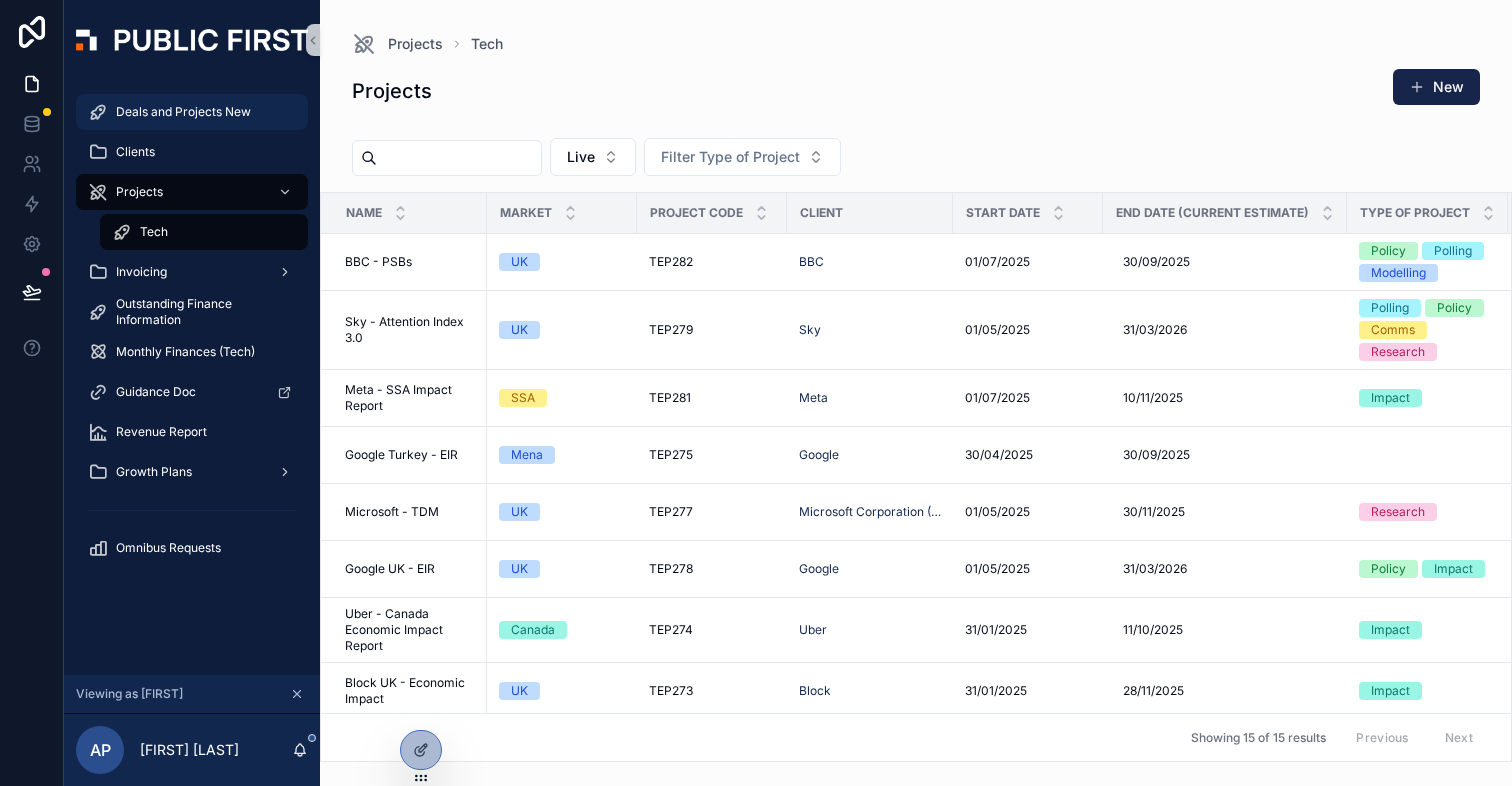 click on "Deals and Projects New" at bounding box center (183, 112) 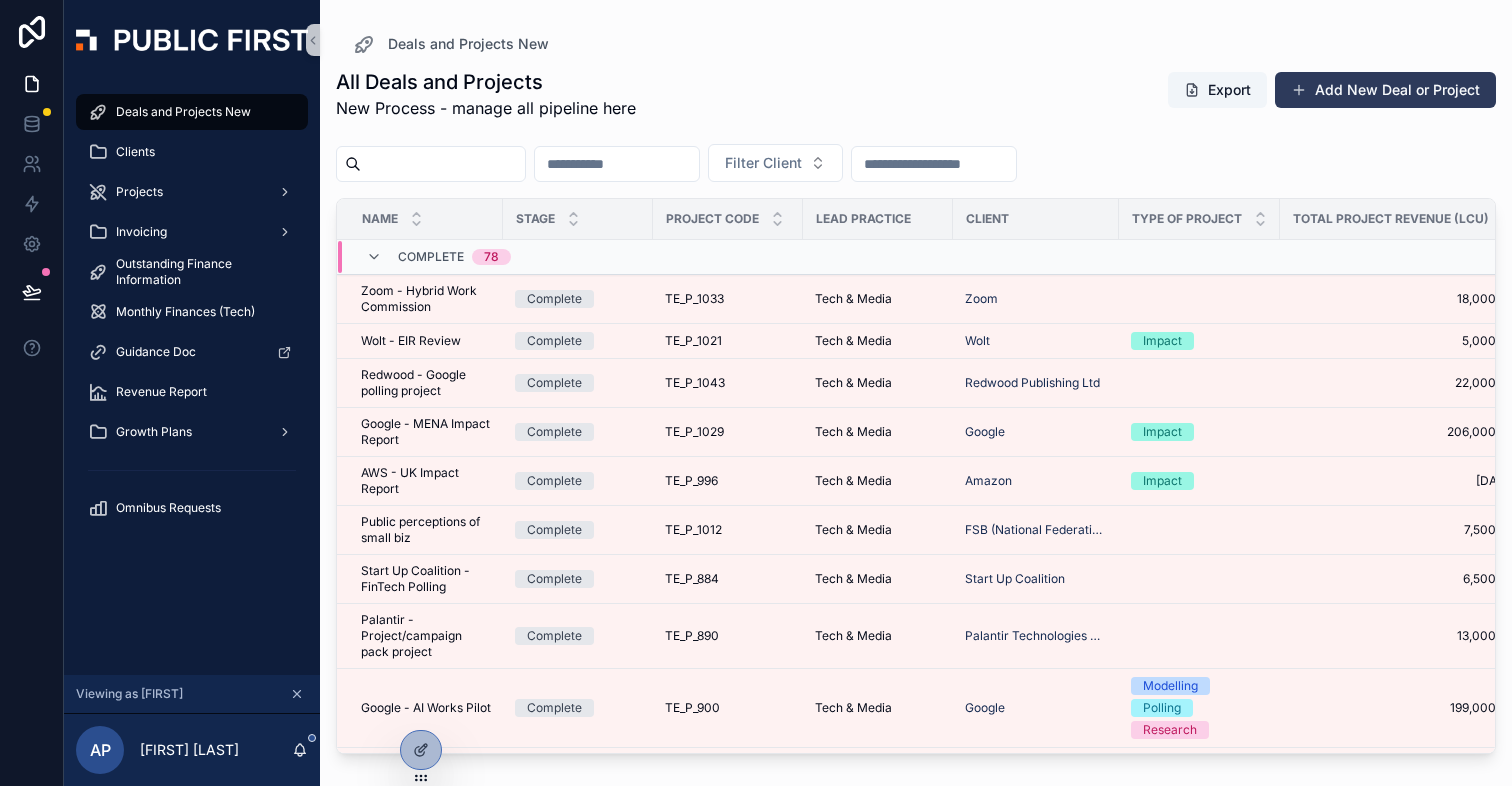 click on "Add New Deal or Project" at bounding box center [1385, 90] 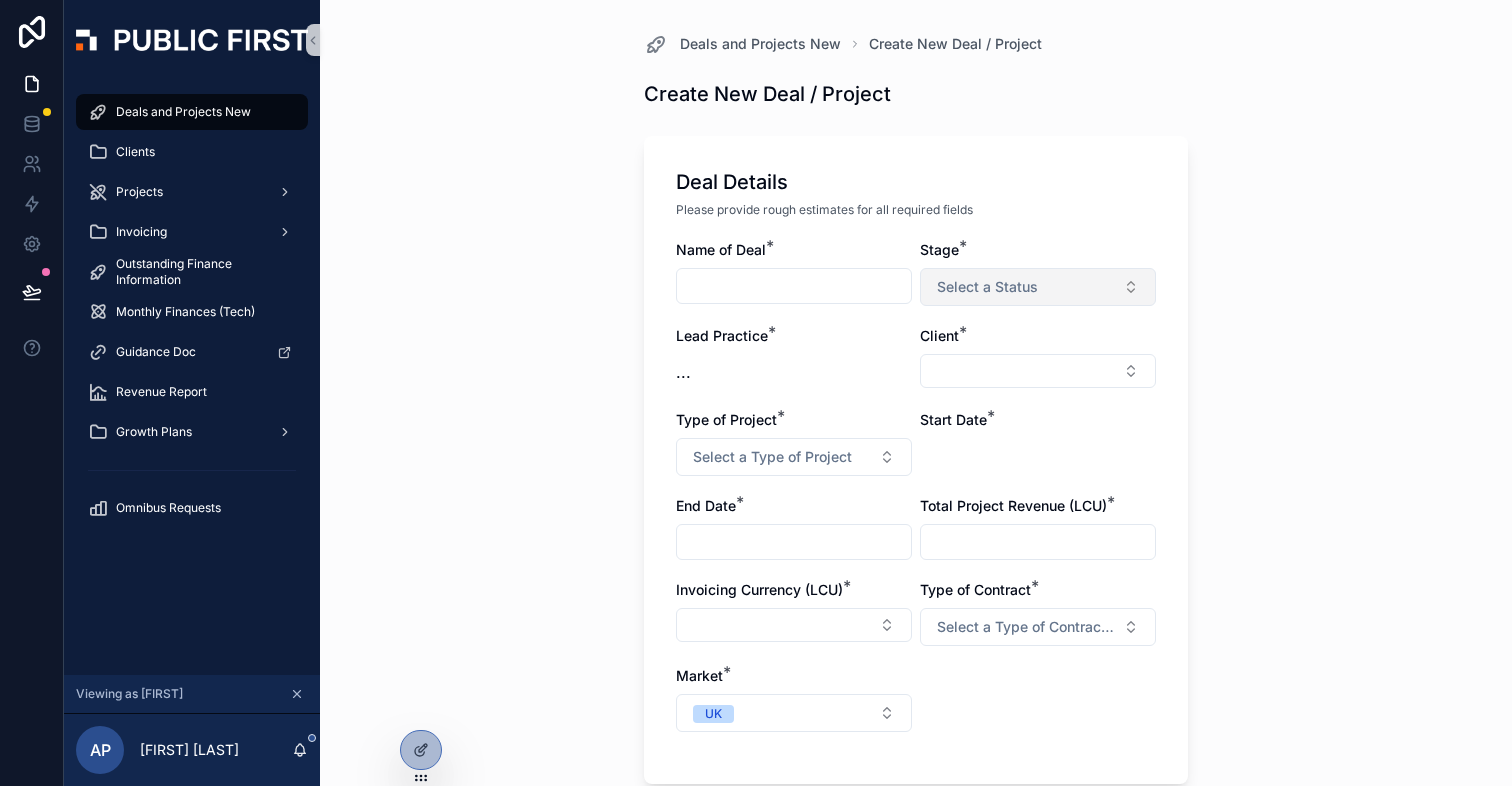 click on "Select a Status" at bounding box center (987, 287) 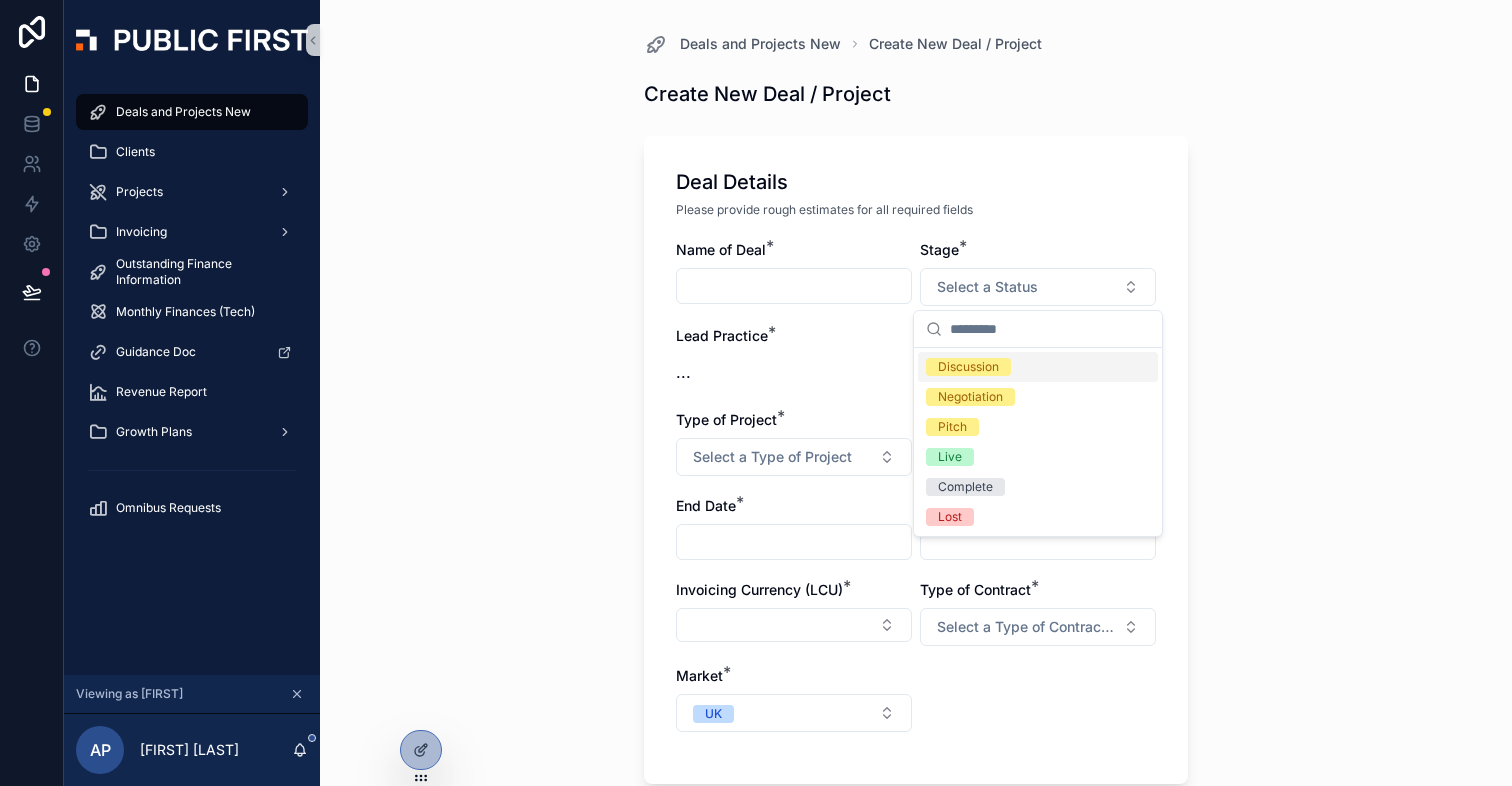 click on "Deals and Projects New Create New Deal / Project Create New Deal / Project Deal Details Please provide rough estimates for all required fields Name of Deal * Stage * Select a Status Lead Practice * ... Client * Type of Project * Select a Type of Project Start Date * End Date * Total Project Revenue (LCU) * Invoicing Currency (LCU) * Type of Contract * Select a Type of Contract (Project / Retainer) Market * [COUNTRY] Save" at bounding box center [916, 393] 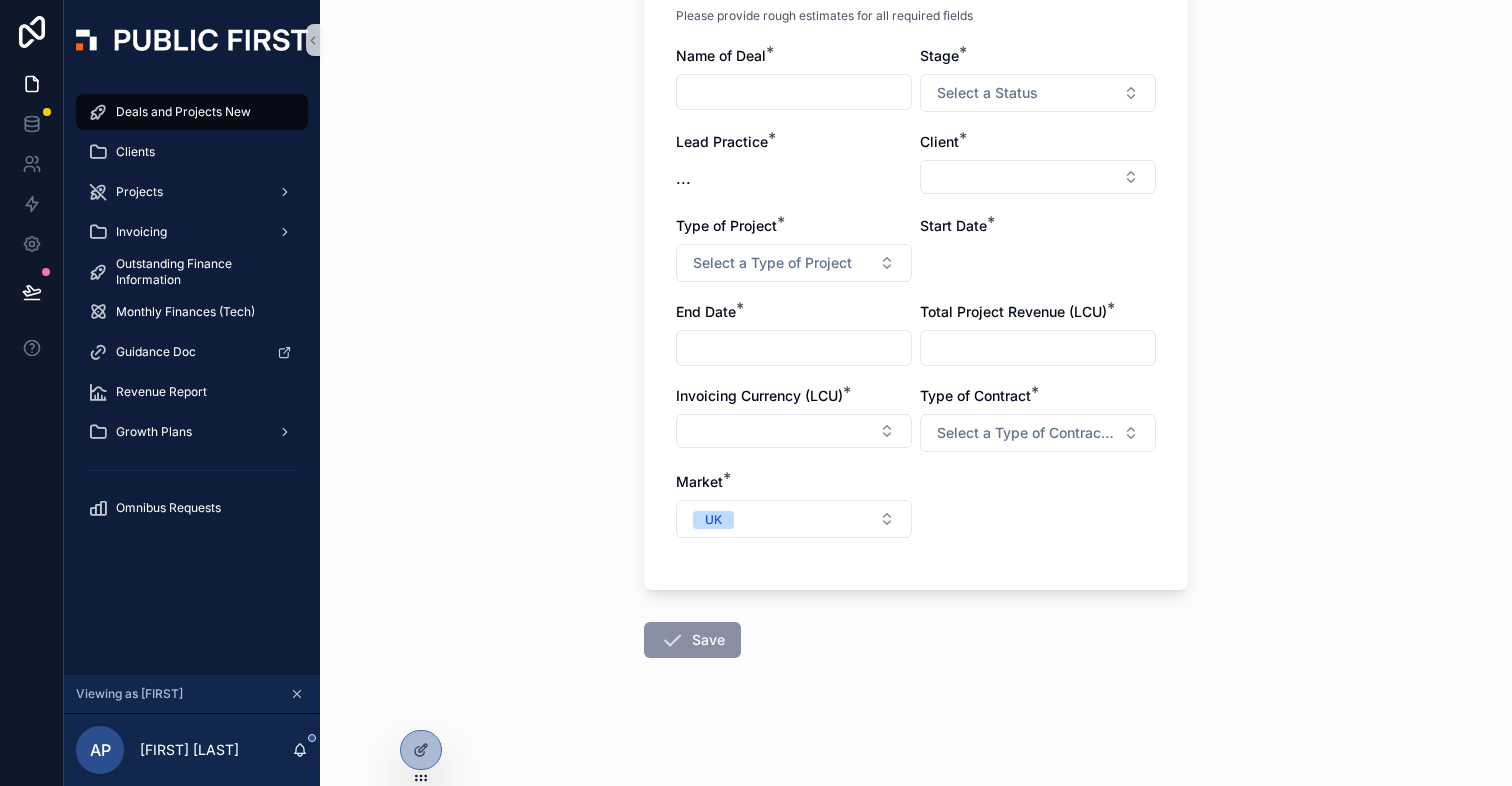scroll, scrollTop: 0, scrollLeft: 0, axis: both 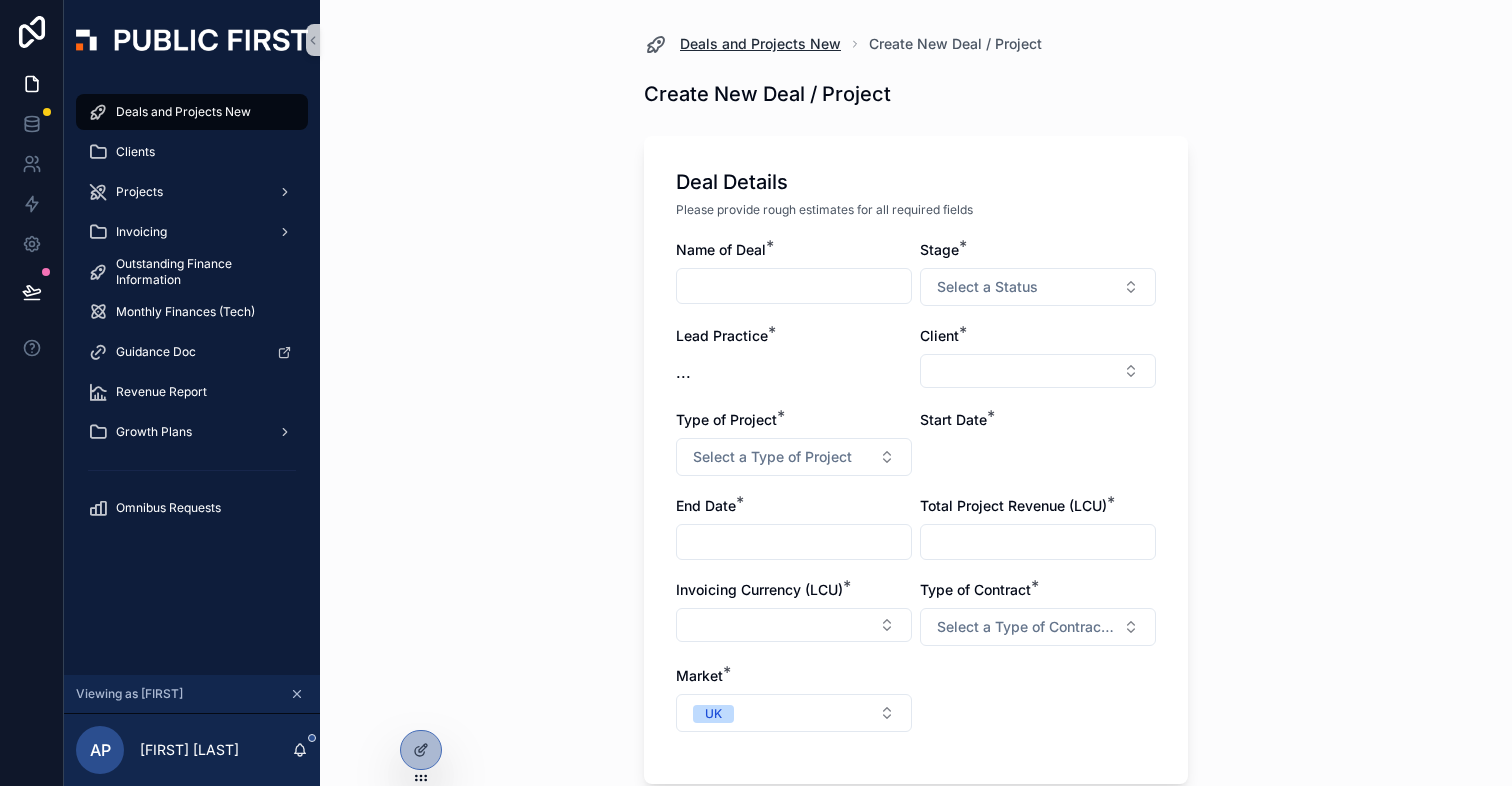 click on "Deals and Projects New" at bounding box center (760, 44) 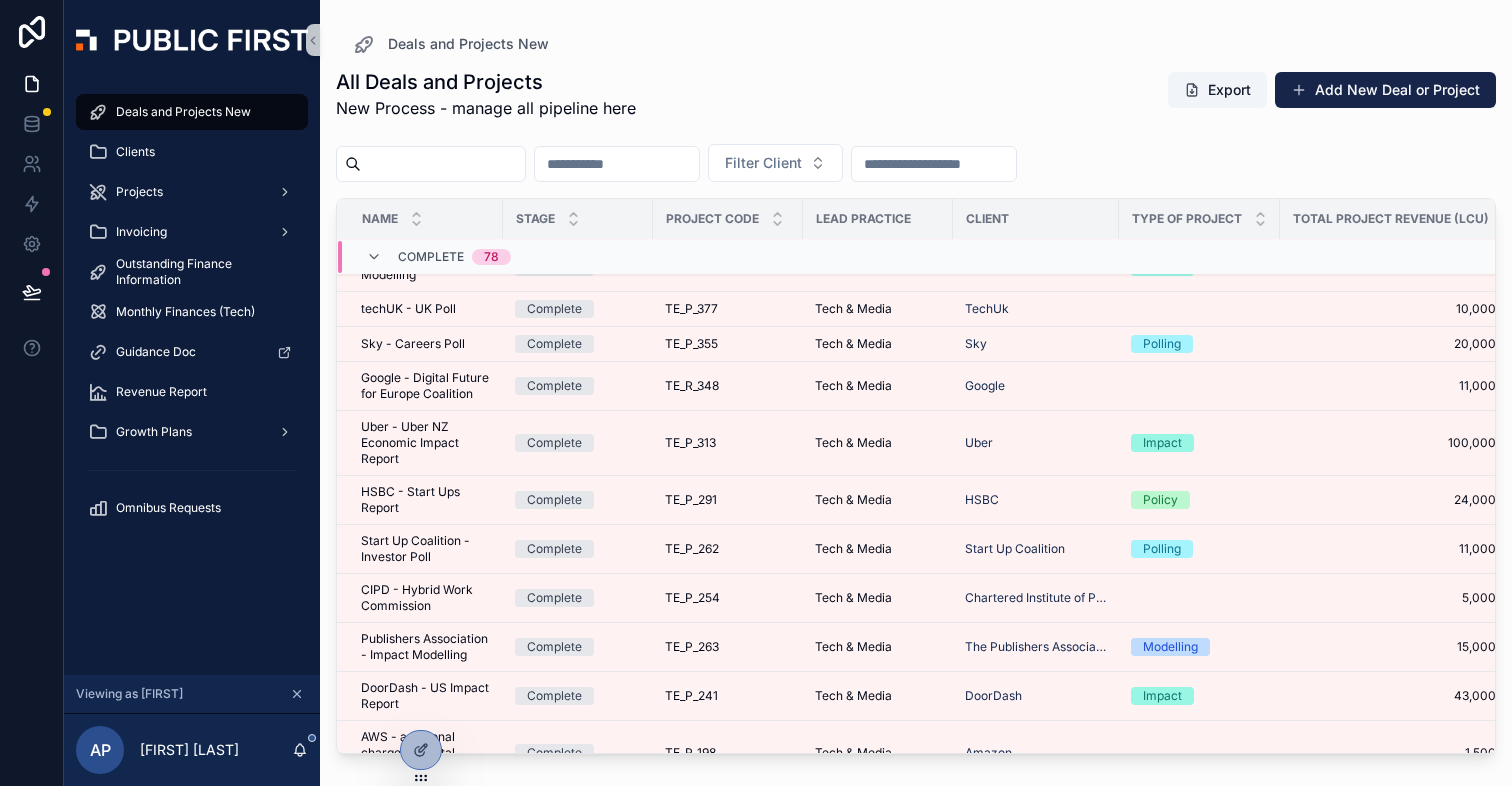 scroll, scrollTop: 1836, scrollLeft: 0, axis: vertical 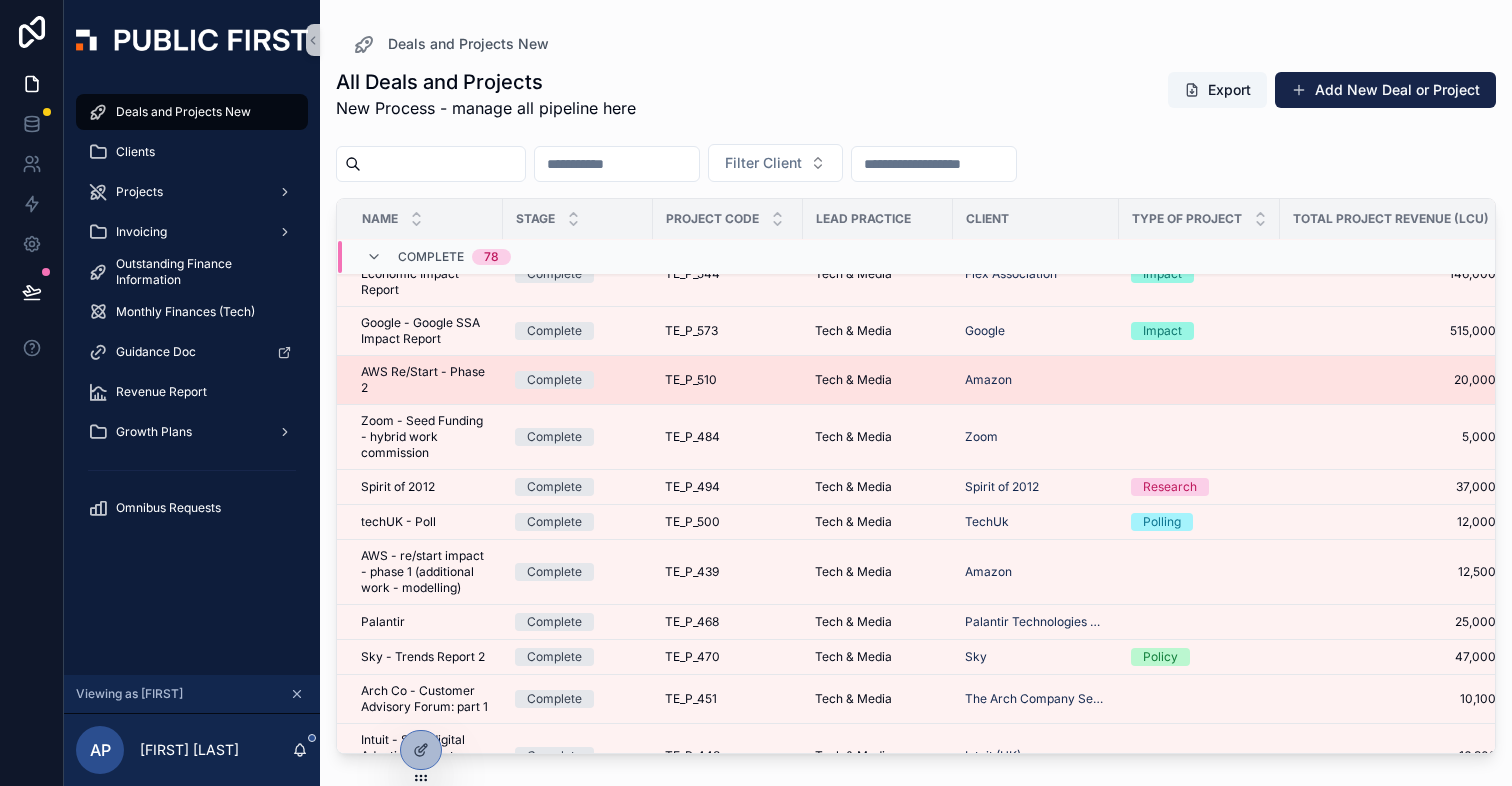 click on "AWS Re/Start - Phase 2" at bounding box center (426, 380) 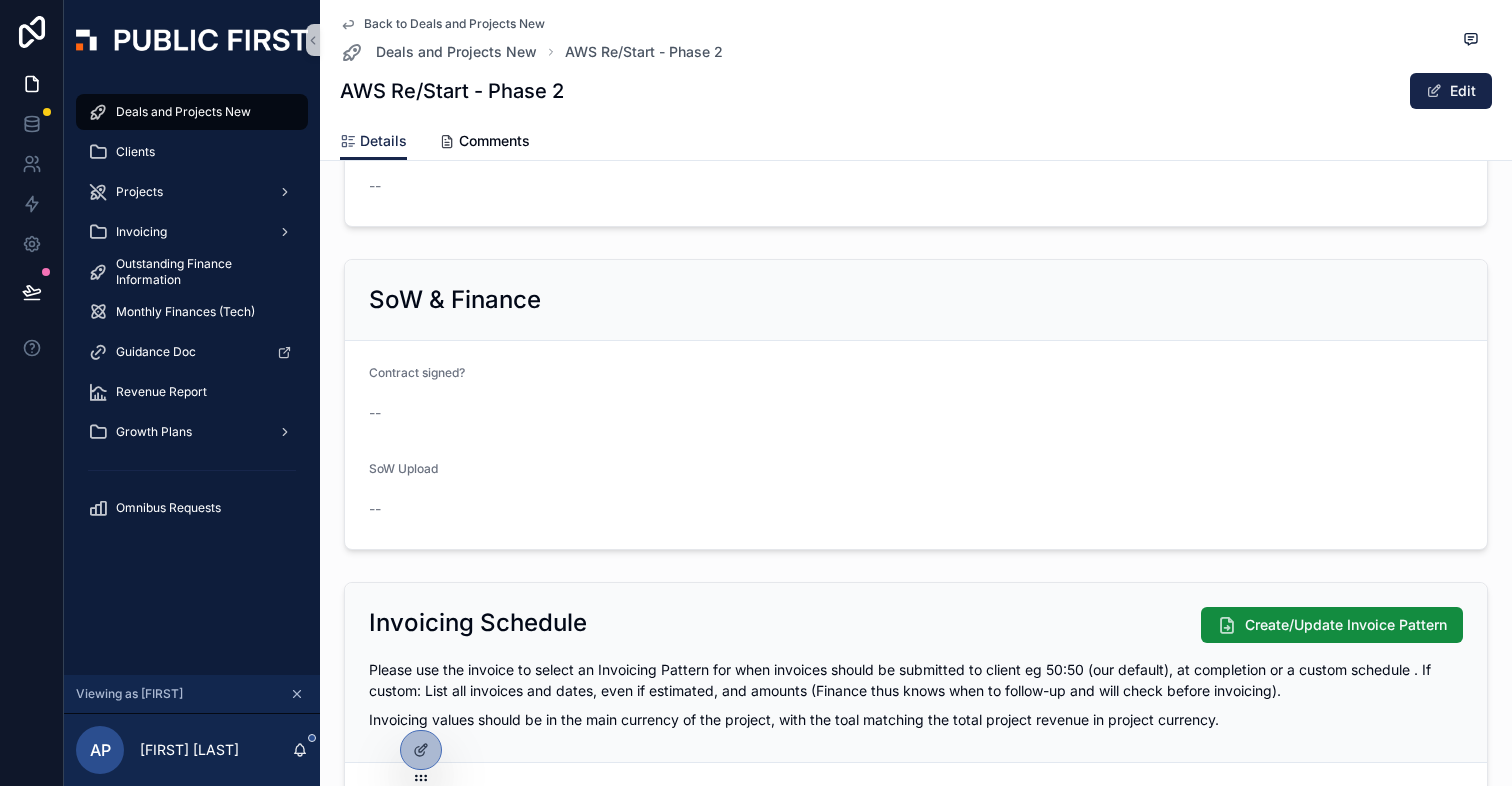 scroll, scrollTop: 999, scrollLeft: 0, axis: vertical 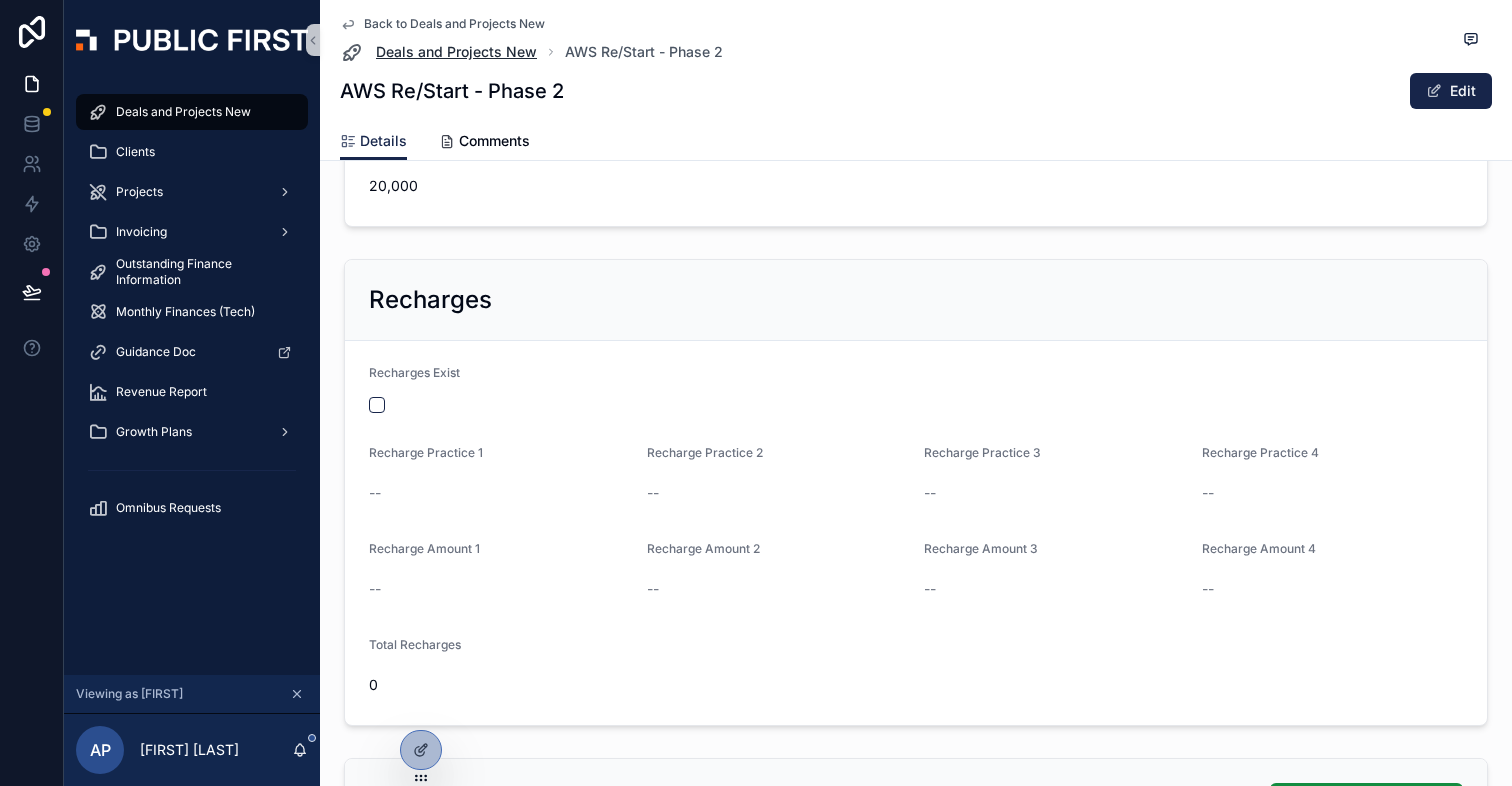 click on "Deals and Projects New" at bounding box center (456, 52) 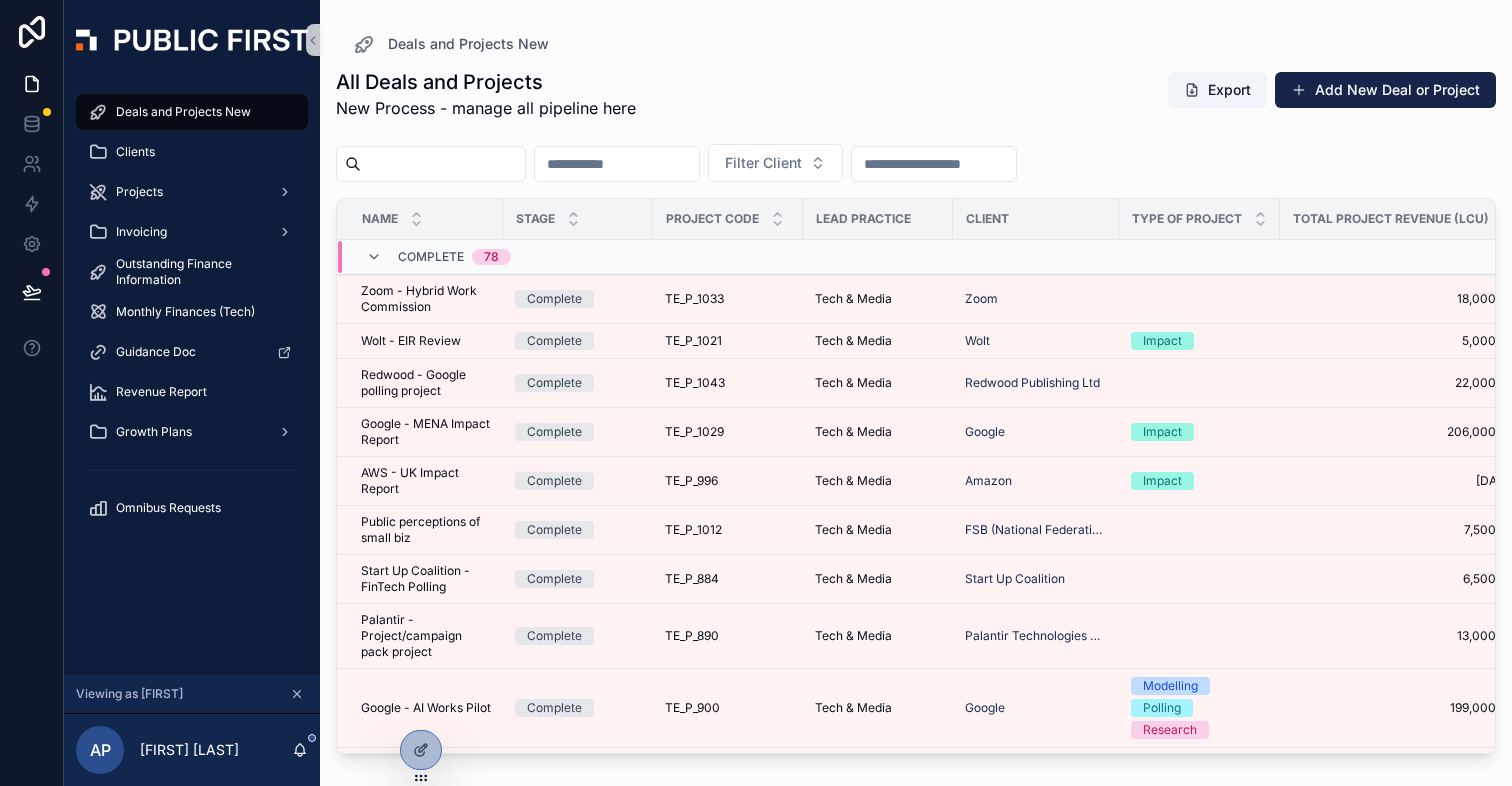 scroll, scrollTop: 0, scrollLeft: 0, axis: both 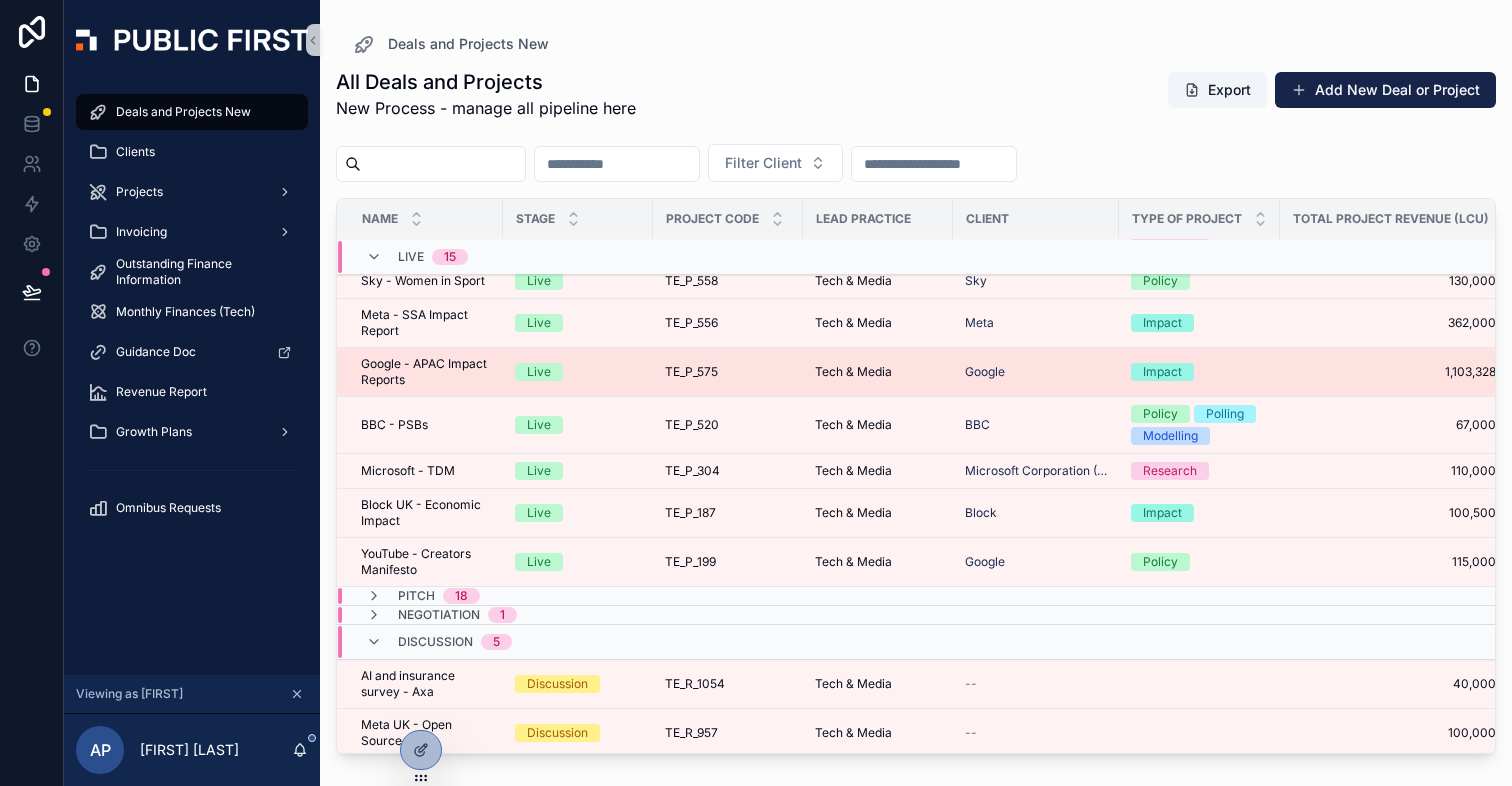 click on "Google - APAC Impact Reports" at bounding box center [426, 372] 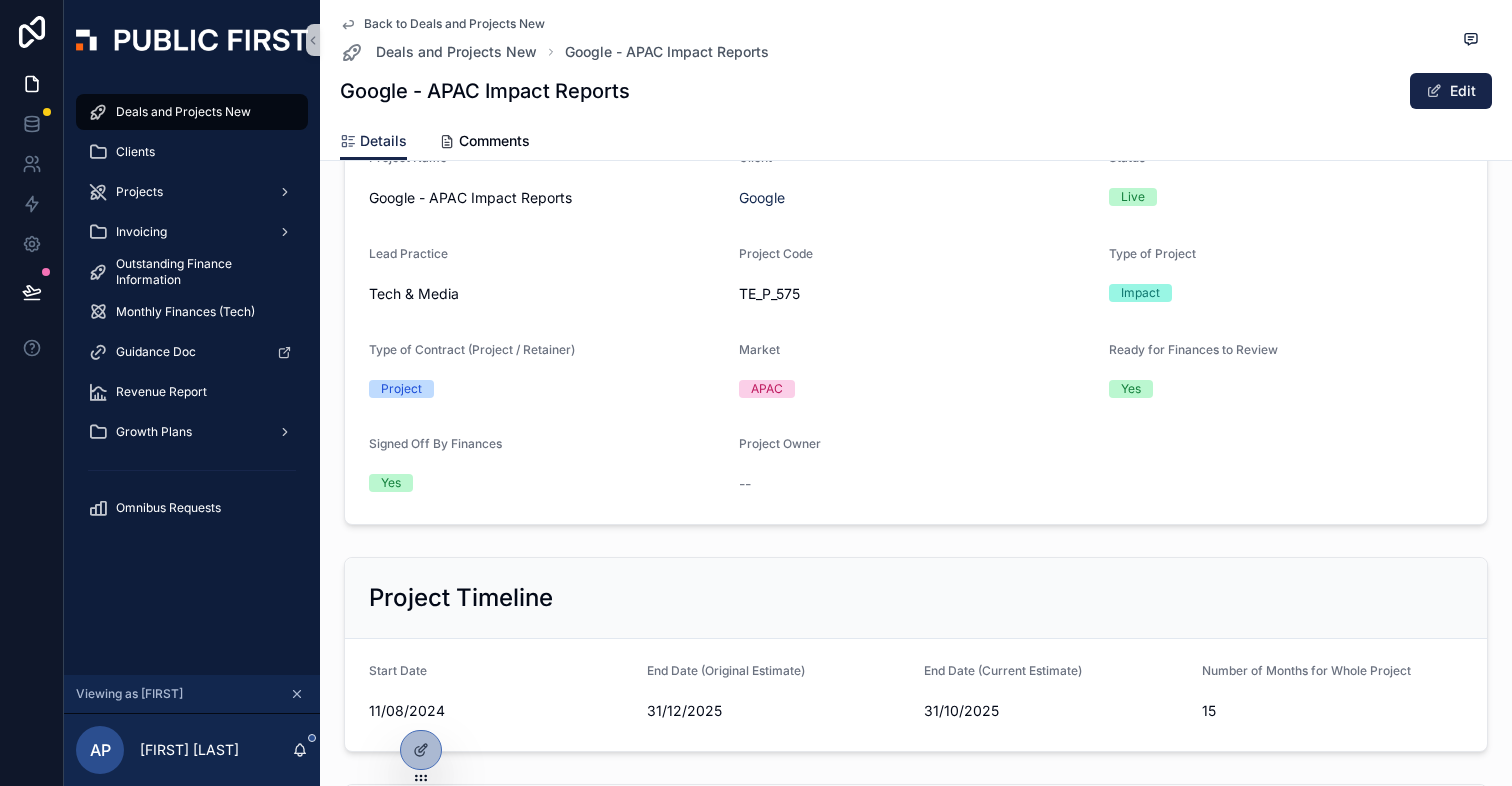 scroll, scrollTop: 0, scrollLeft: 0, axis: both 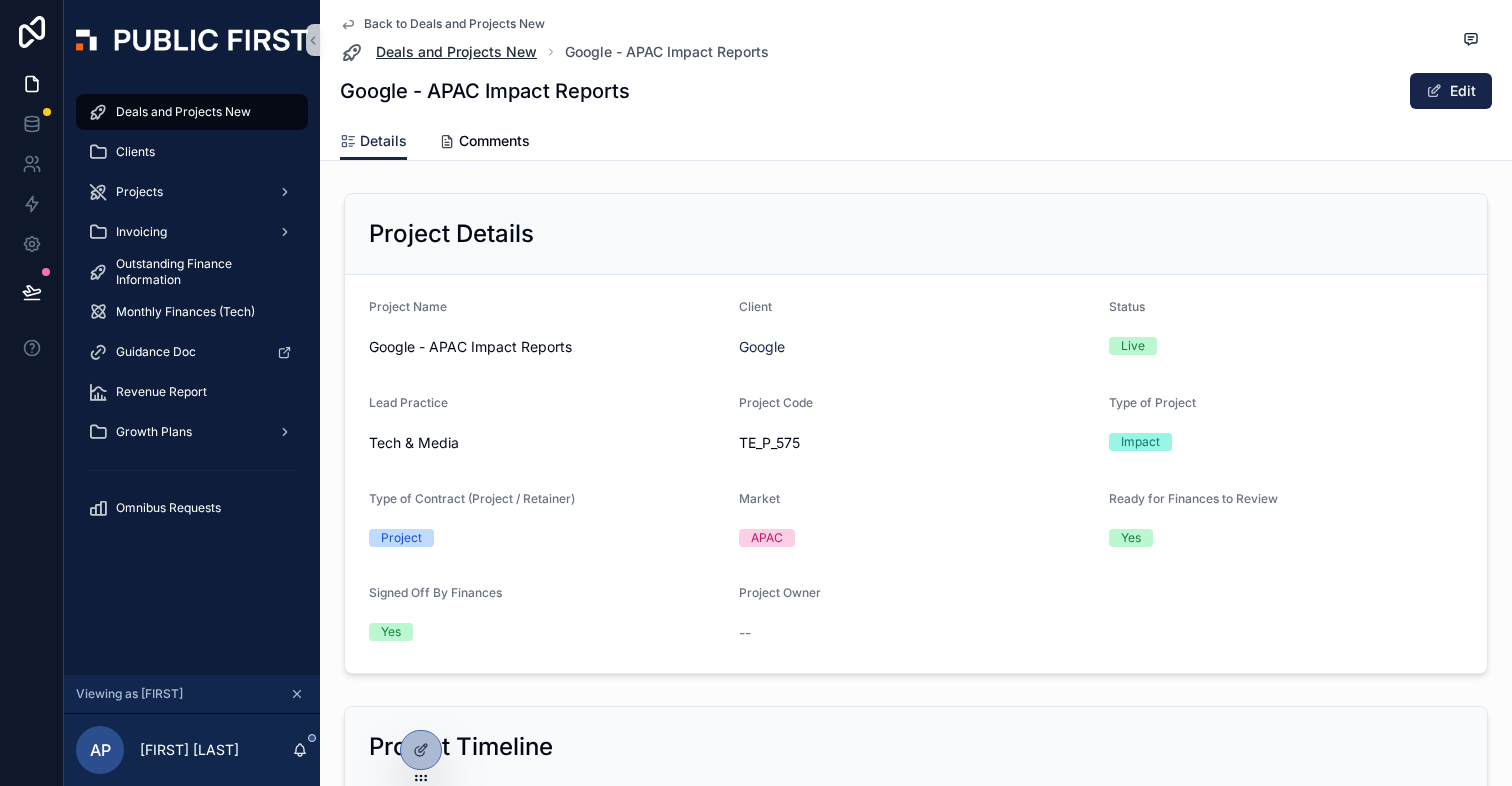 click on "Deals and Projects New" at bounding box center [456, 52] 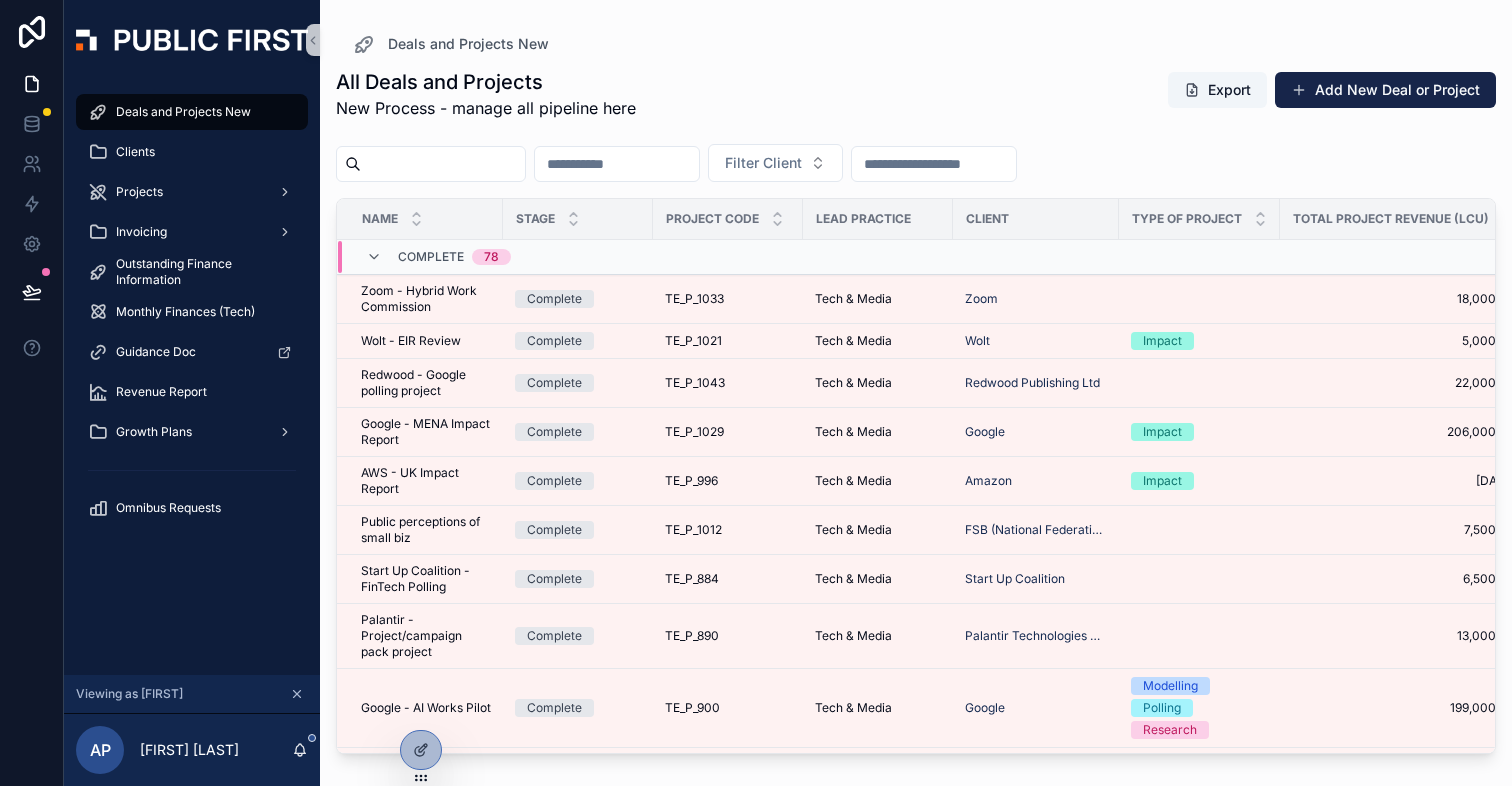 click on "Complete 78" at bounding box center (438, 257) 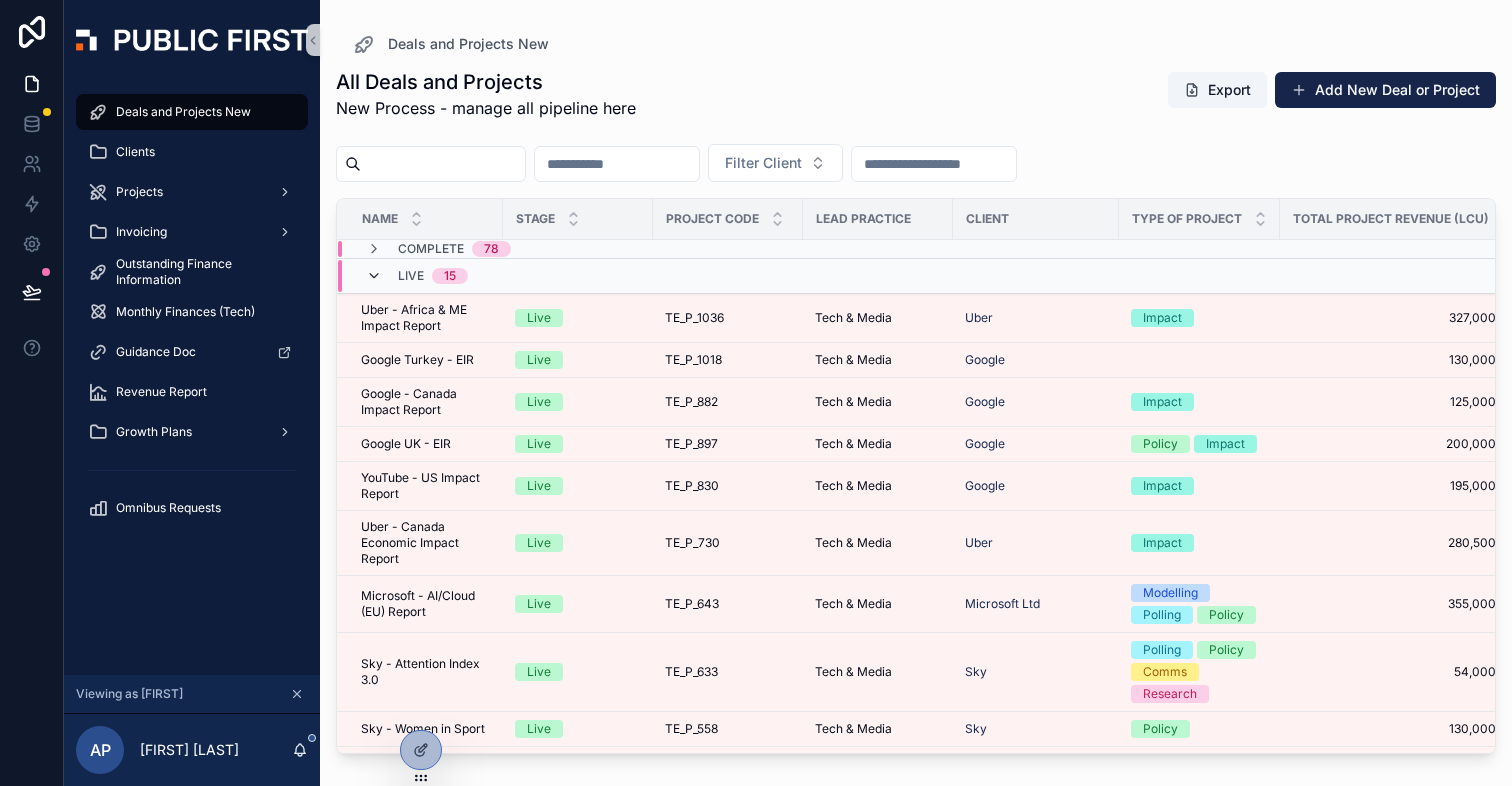 click at bounding box center [374, 276] 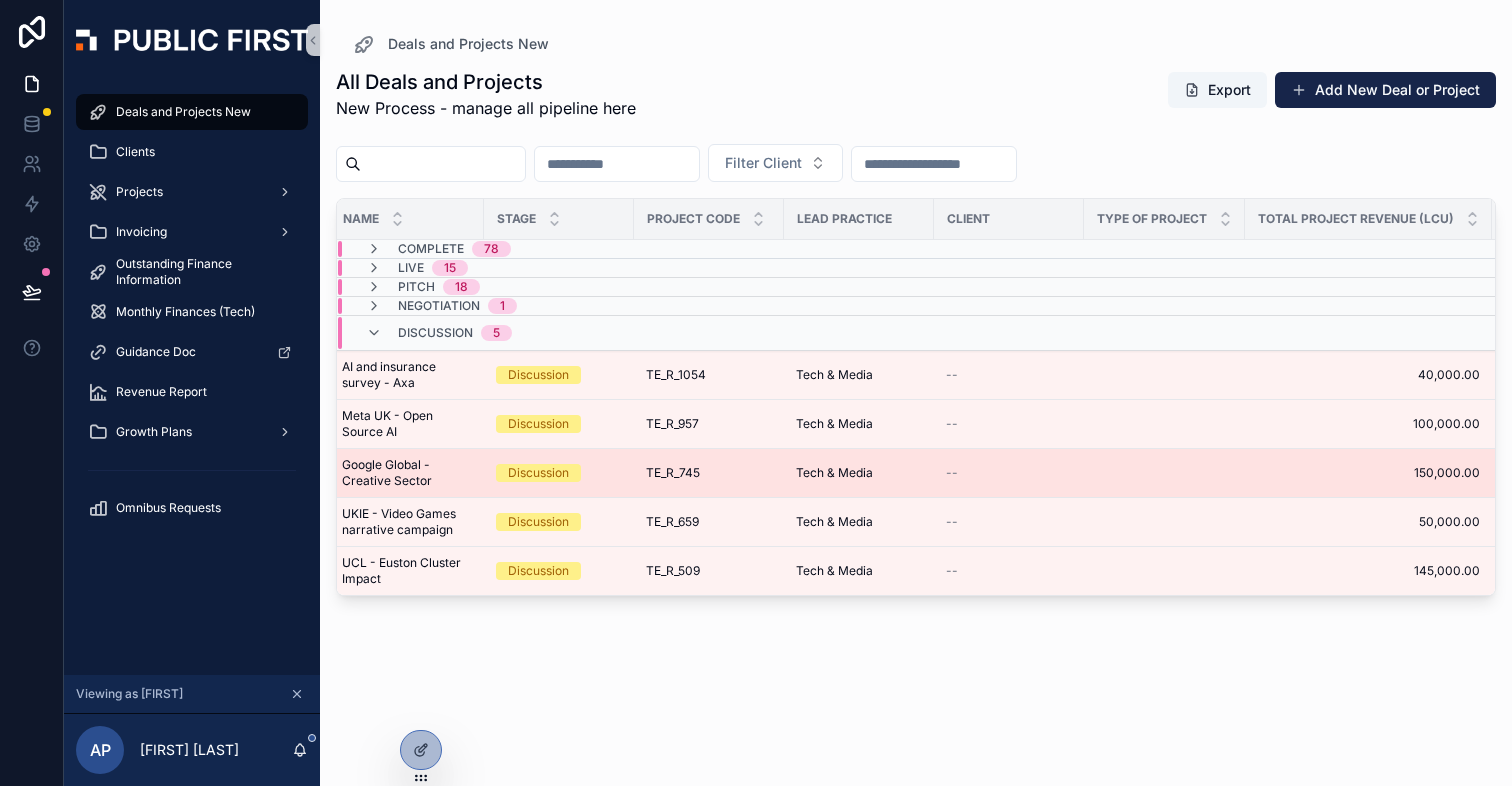 scroll, scrollTop: 0, scrollLeft: 0, axis: both 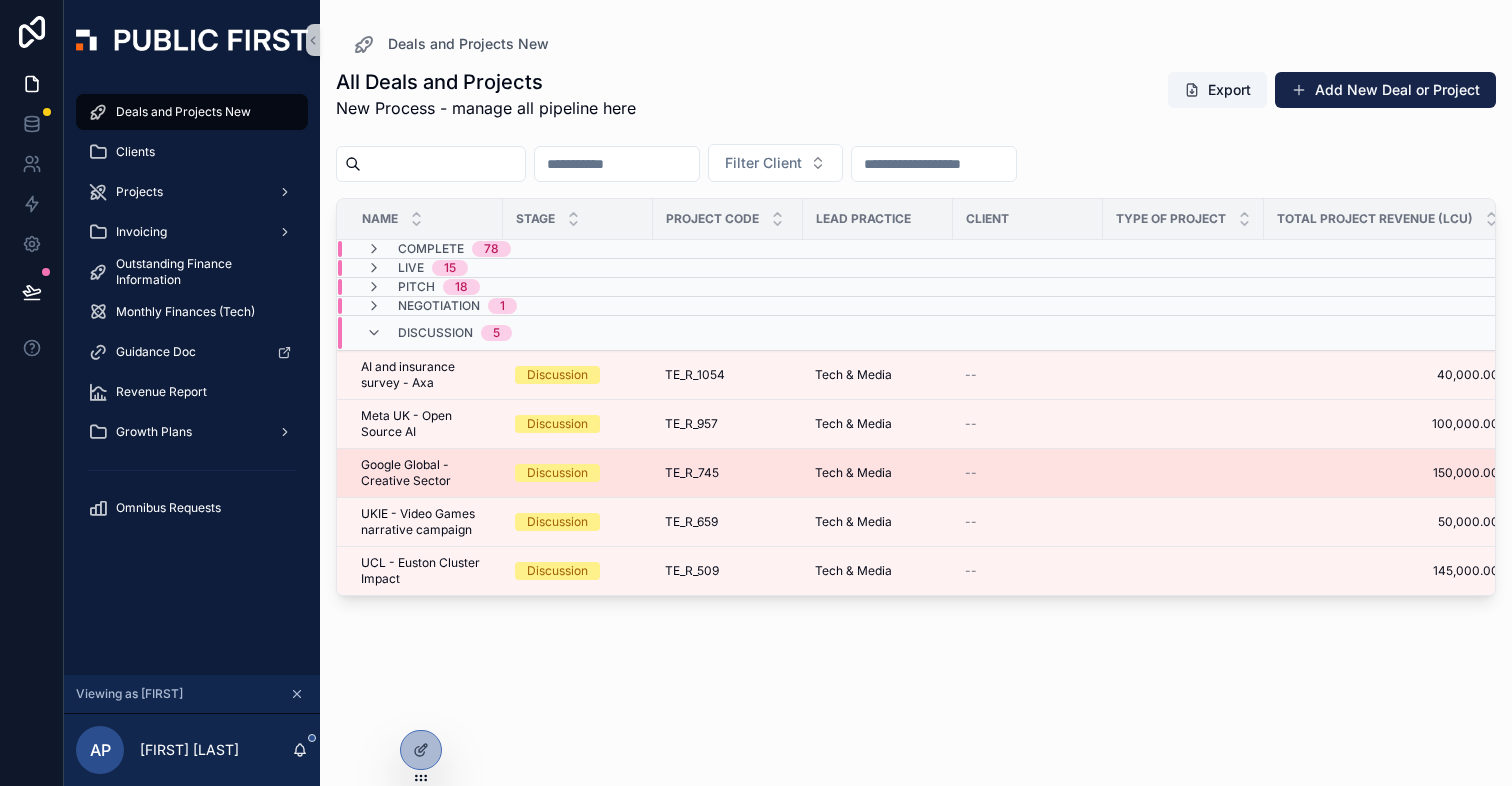 click on "Google Global - Creative Sector" at bounding box center [426, 473] 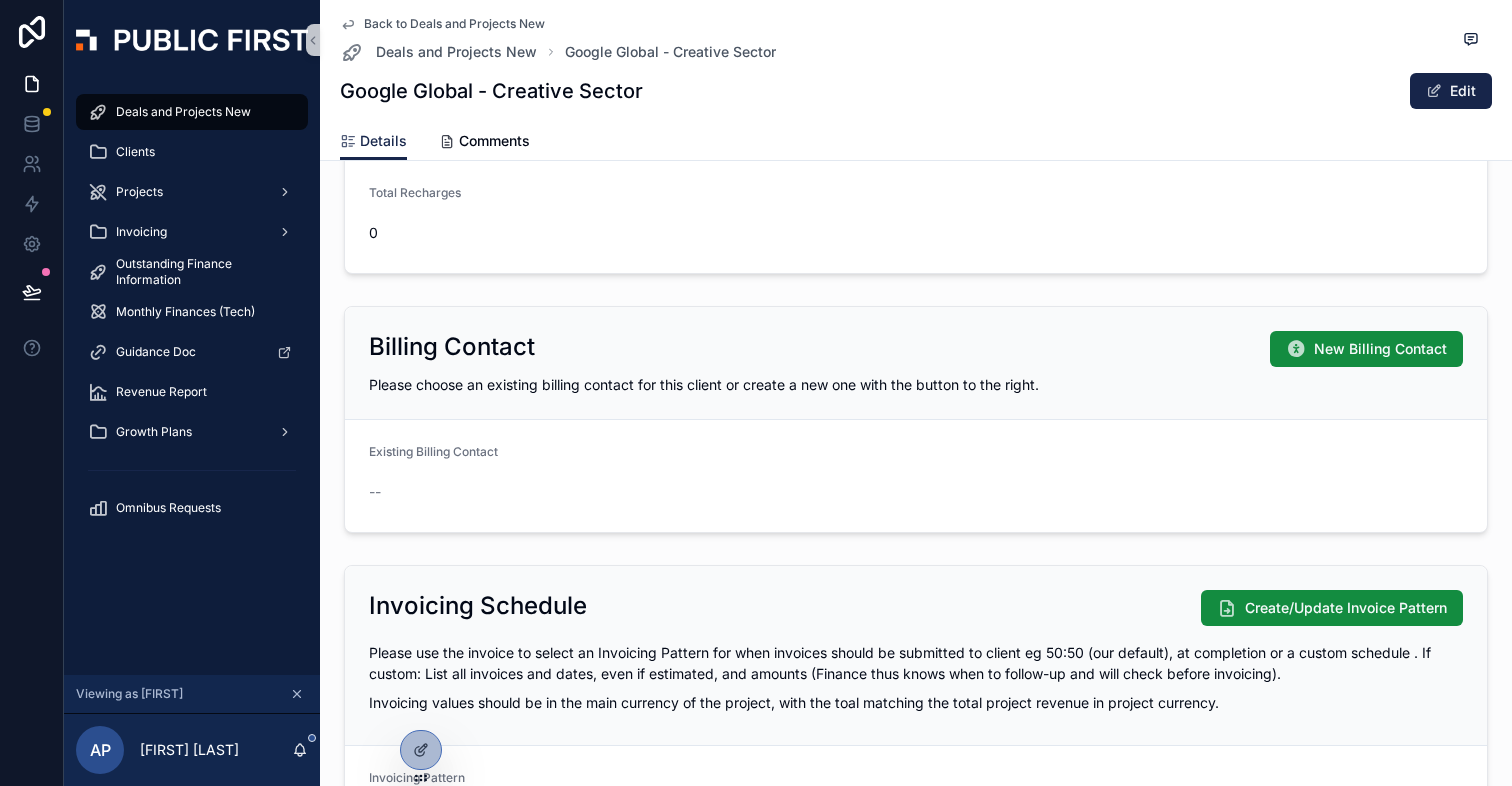 scroll, scrollTop: 1516, scrollLeft: 0, axis: vertical 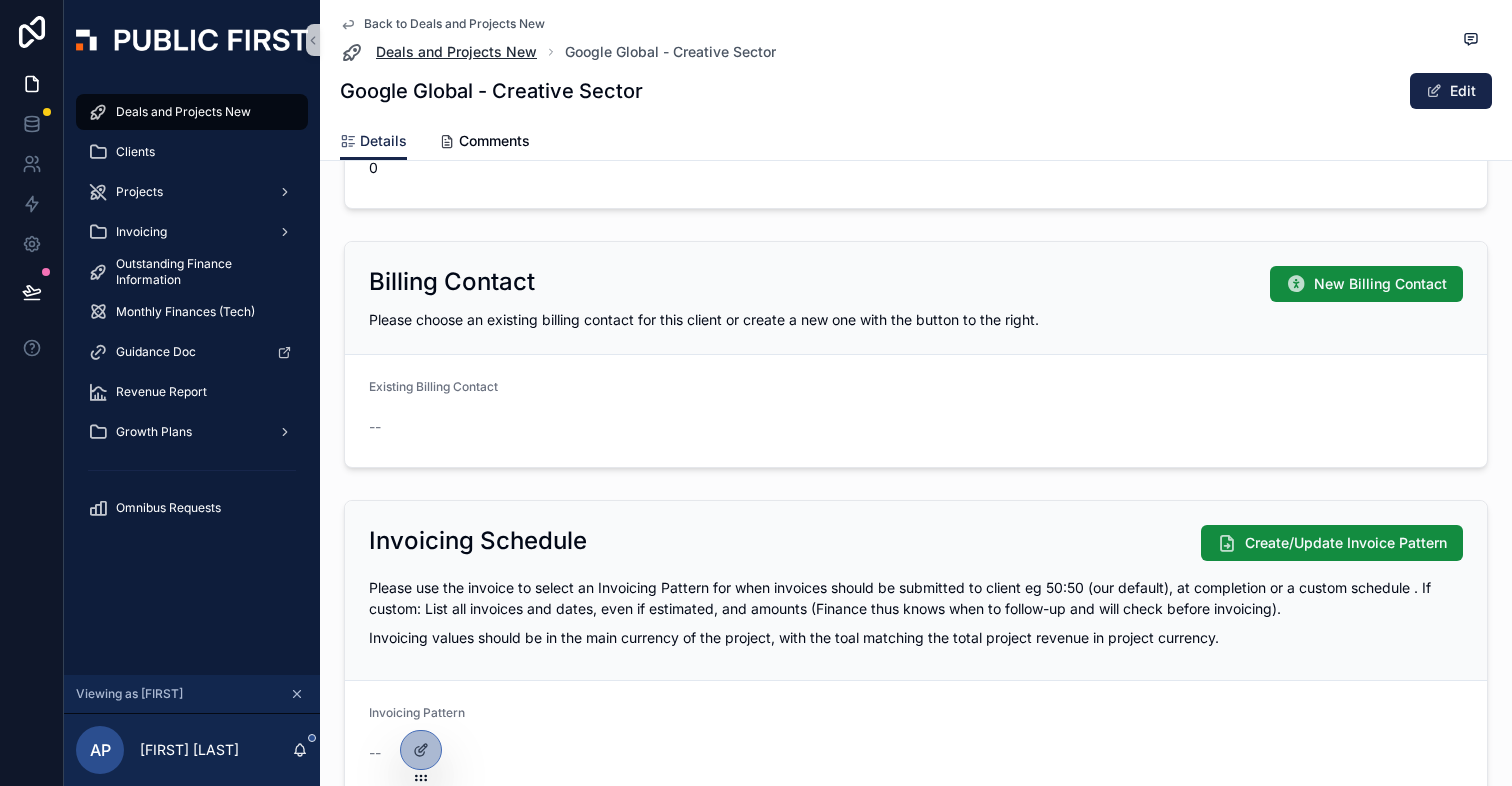 click on "Deals and Projects New" at bounding box center [456, 52] 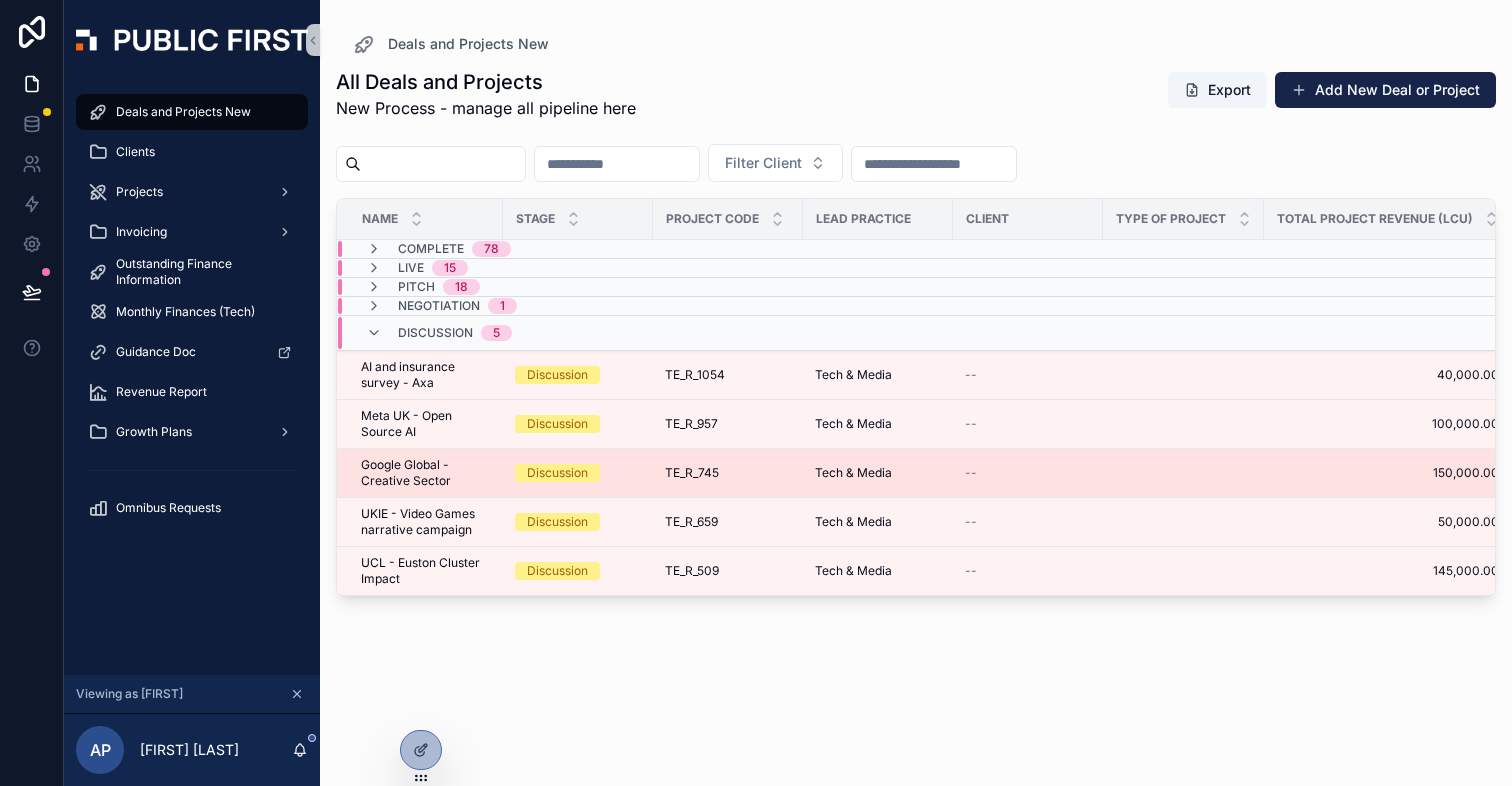 click on "TE_R_745 TE_R_745" at bounding box center (728, 473) 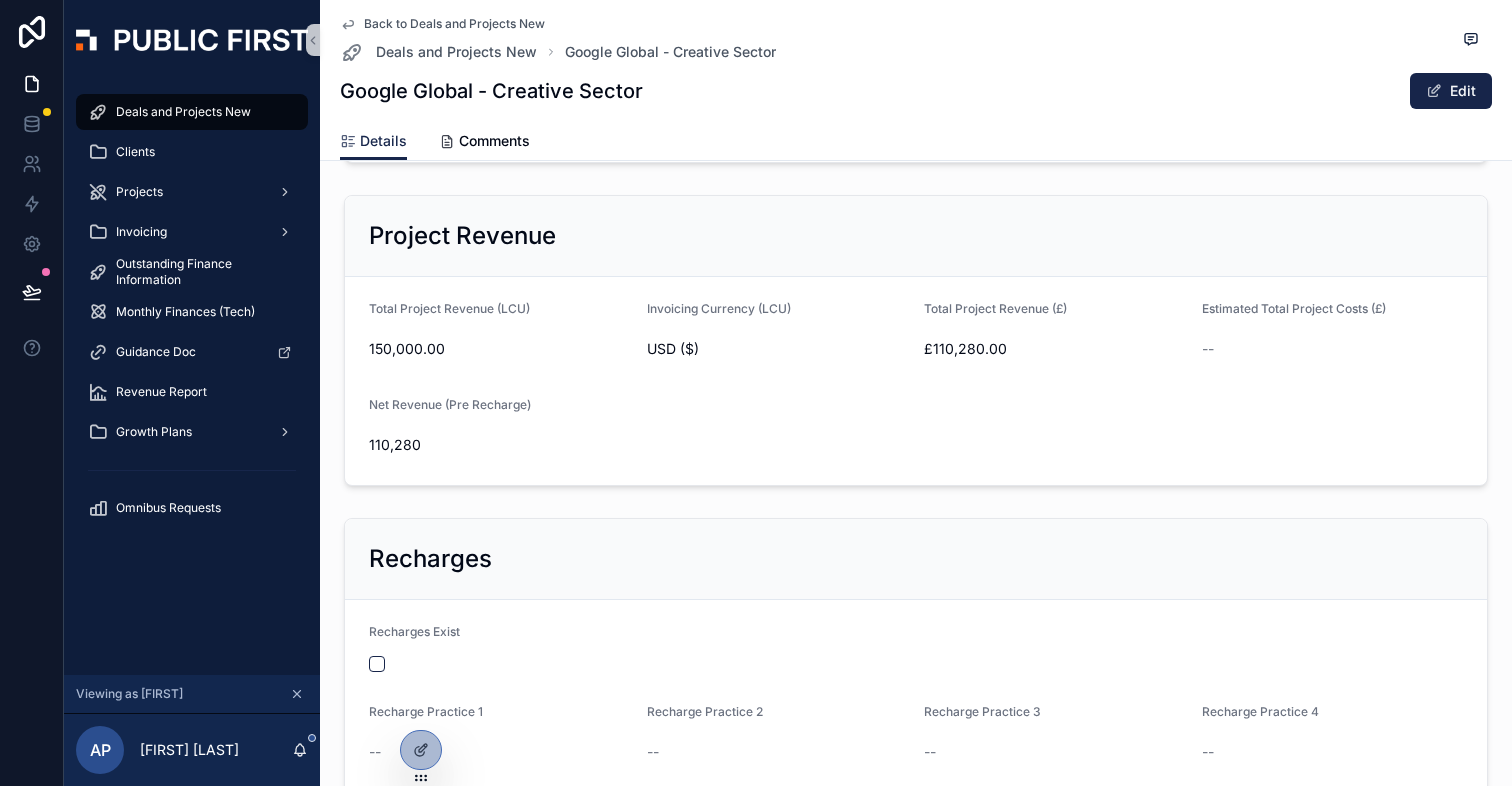 scroll, scrollTop: 1028, scrollLeft: 0, axis: vertical 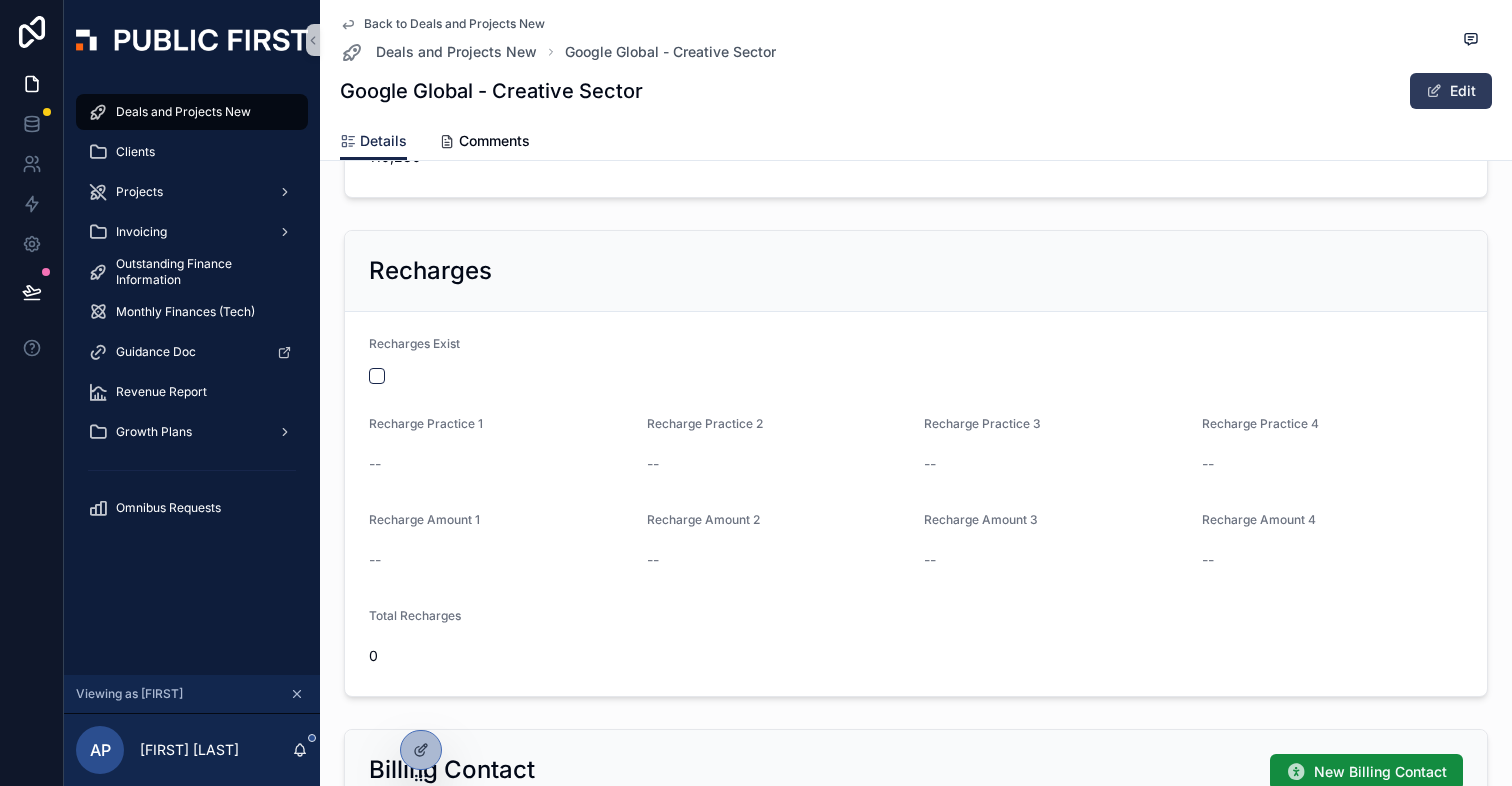 click on "Edit" at bounding box center [1451, 91] 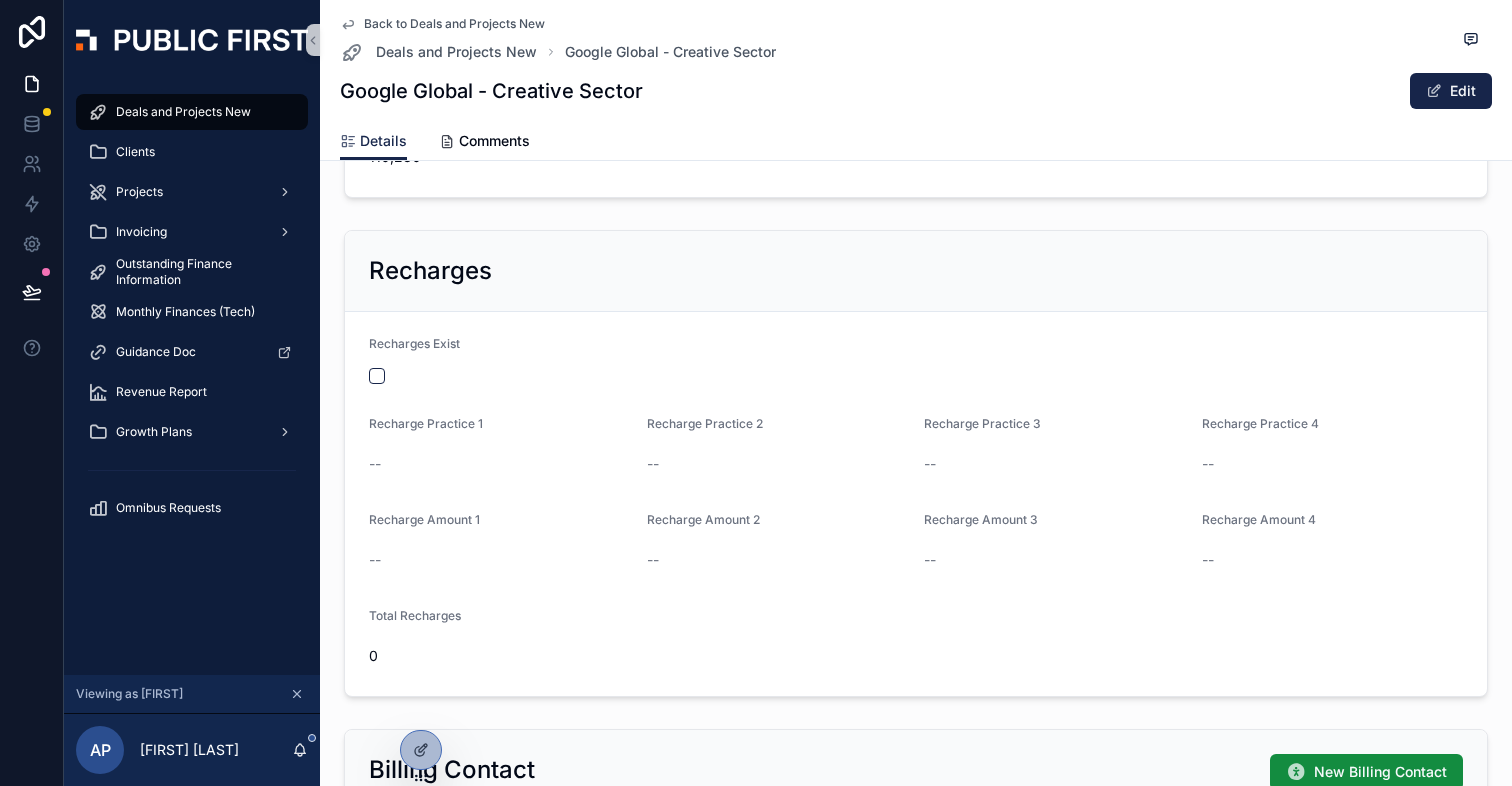 scroll, scrollTop: 1056, scrollLeft: 0, axis: vertical 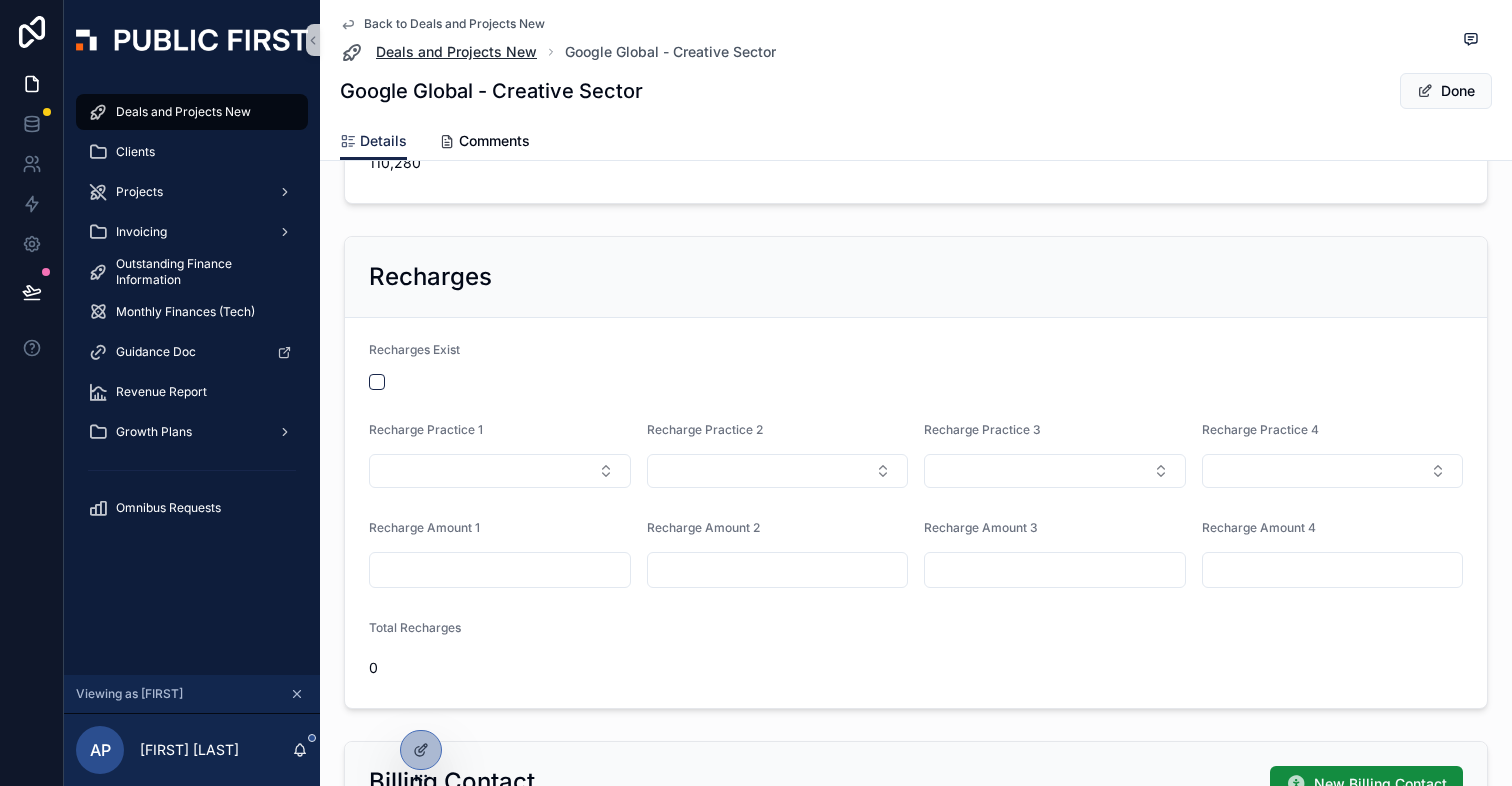 click on "Deals and Projects New" at bounding box center (456, 52) 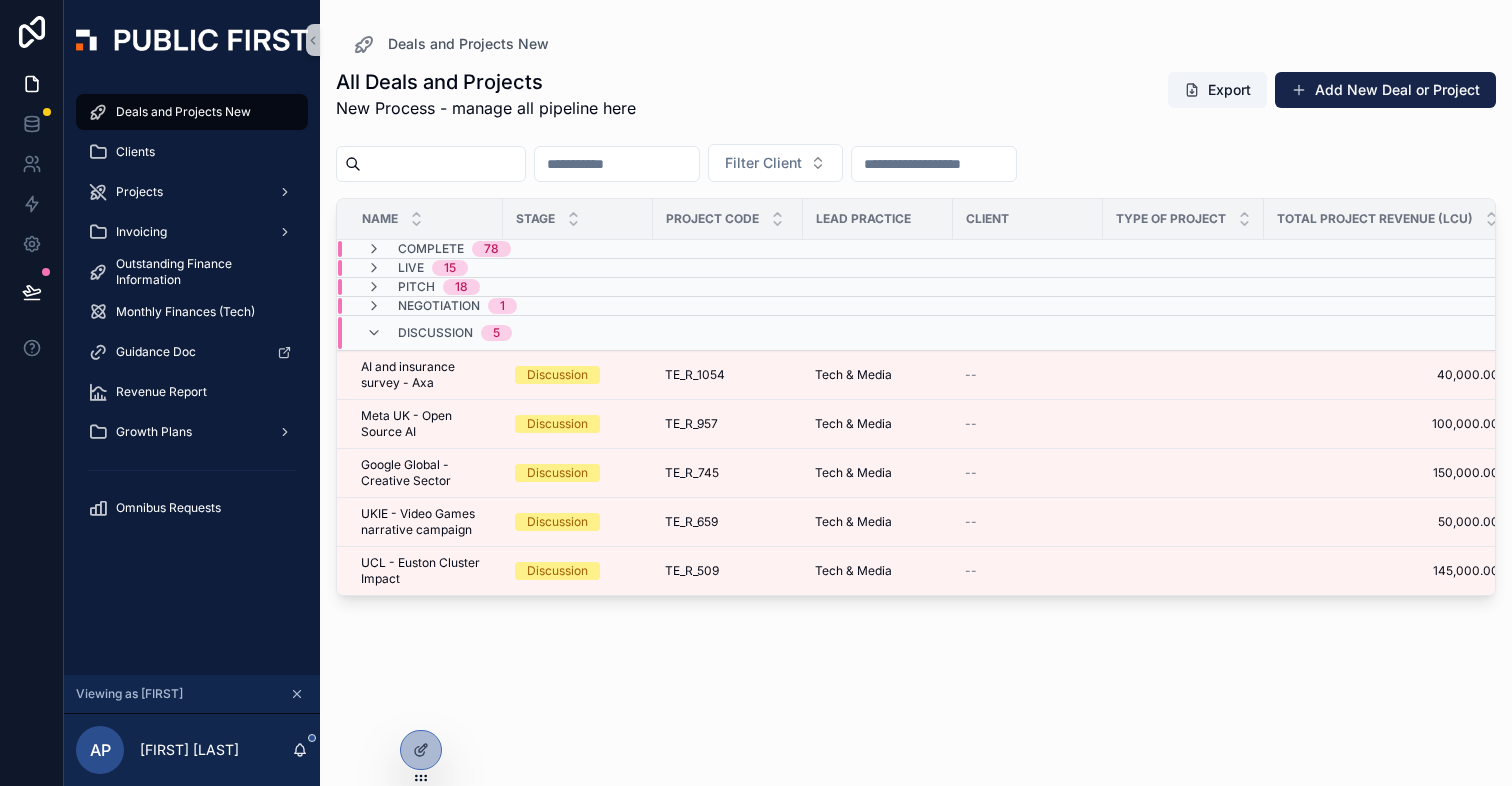 scroll, scrollTop: 0, scrollLeft: 0, axis: both 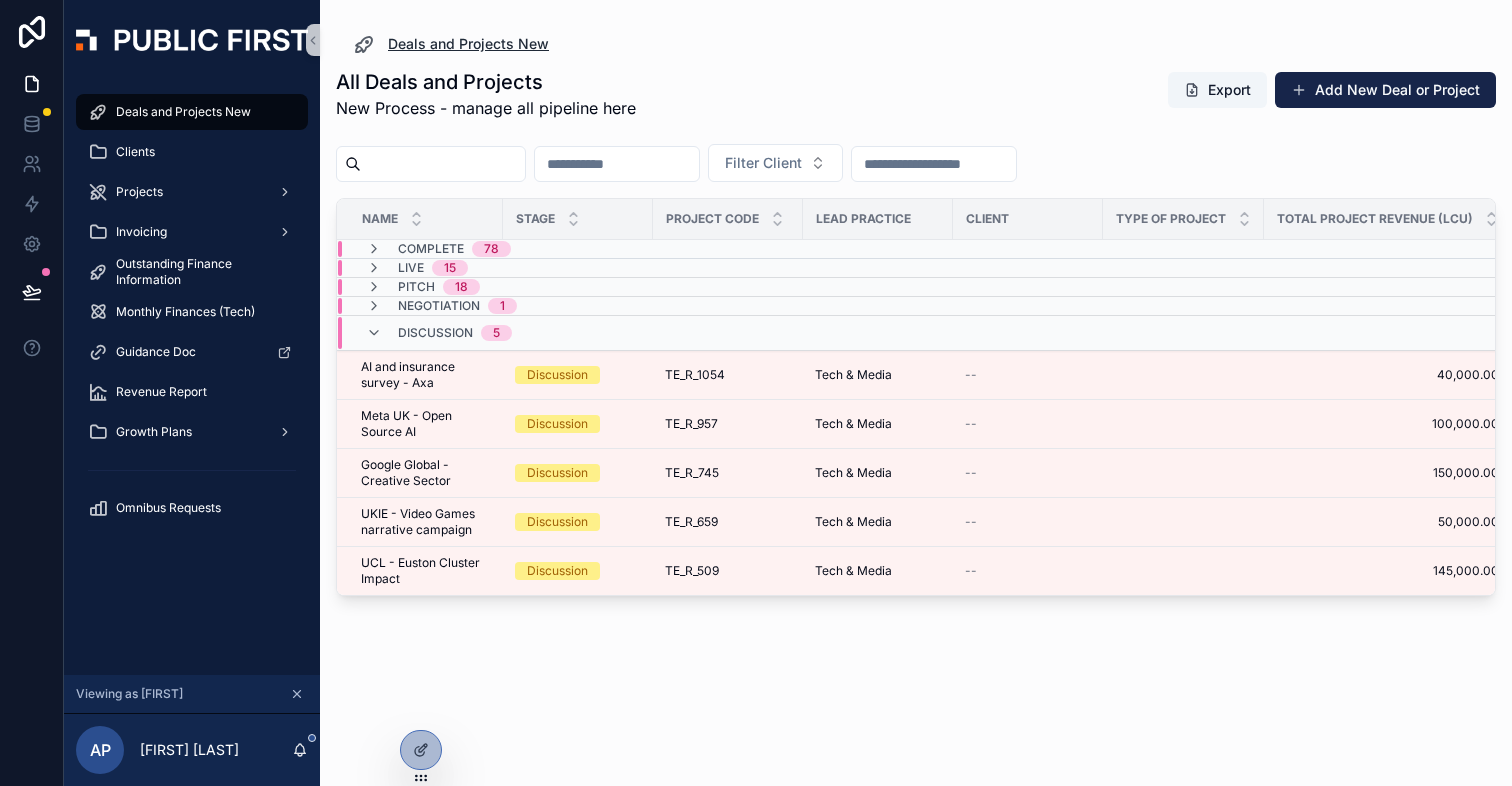click on "Deals and Projects New" at bounding box center (450, 44) 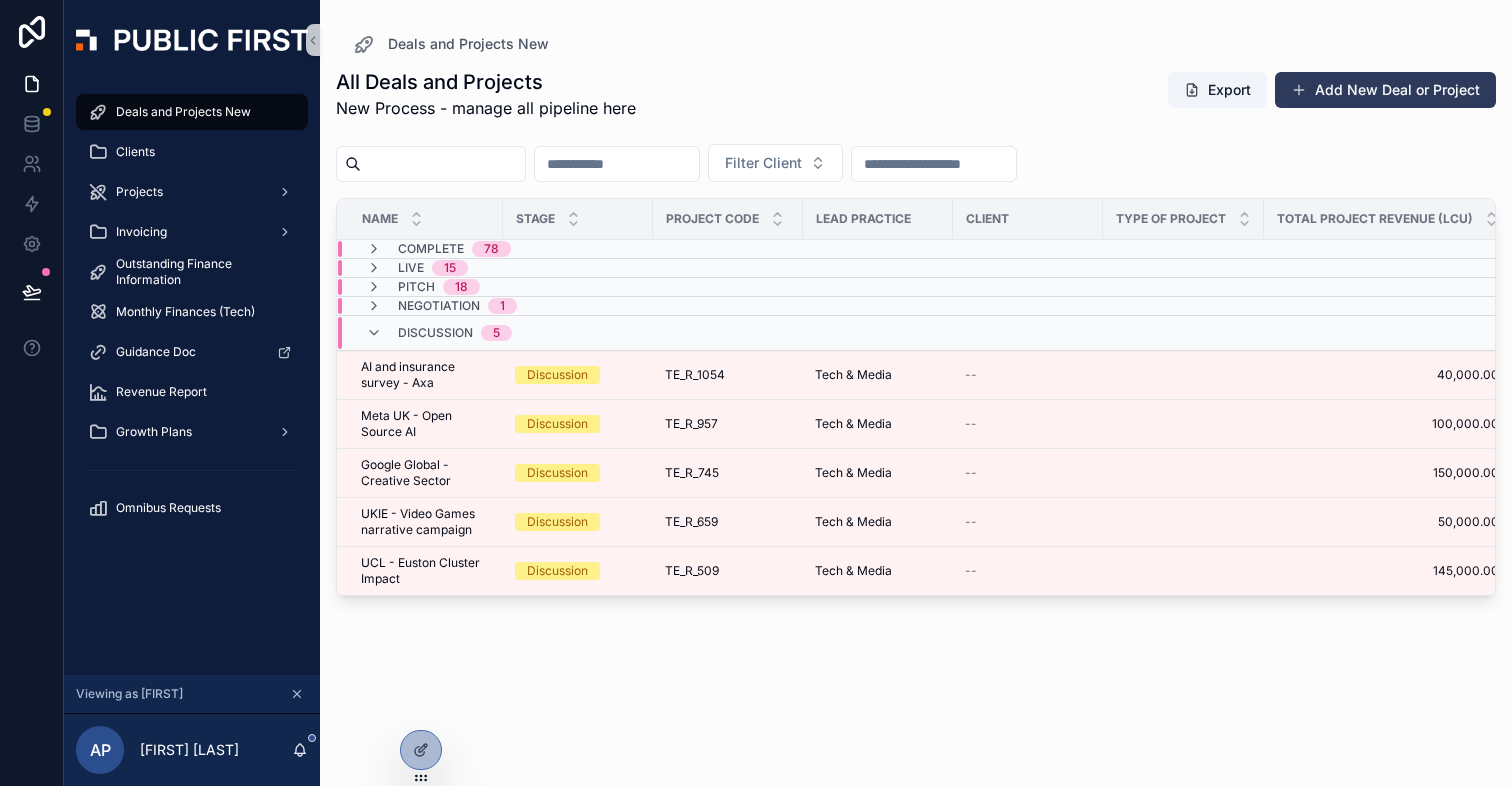 click on "Add New Deal or Project" at bounding box center (1385, 90) 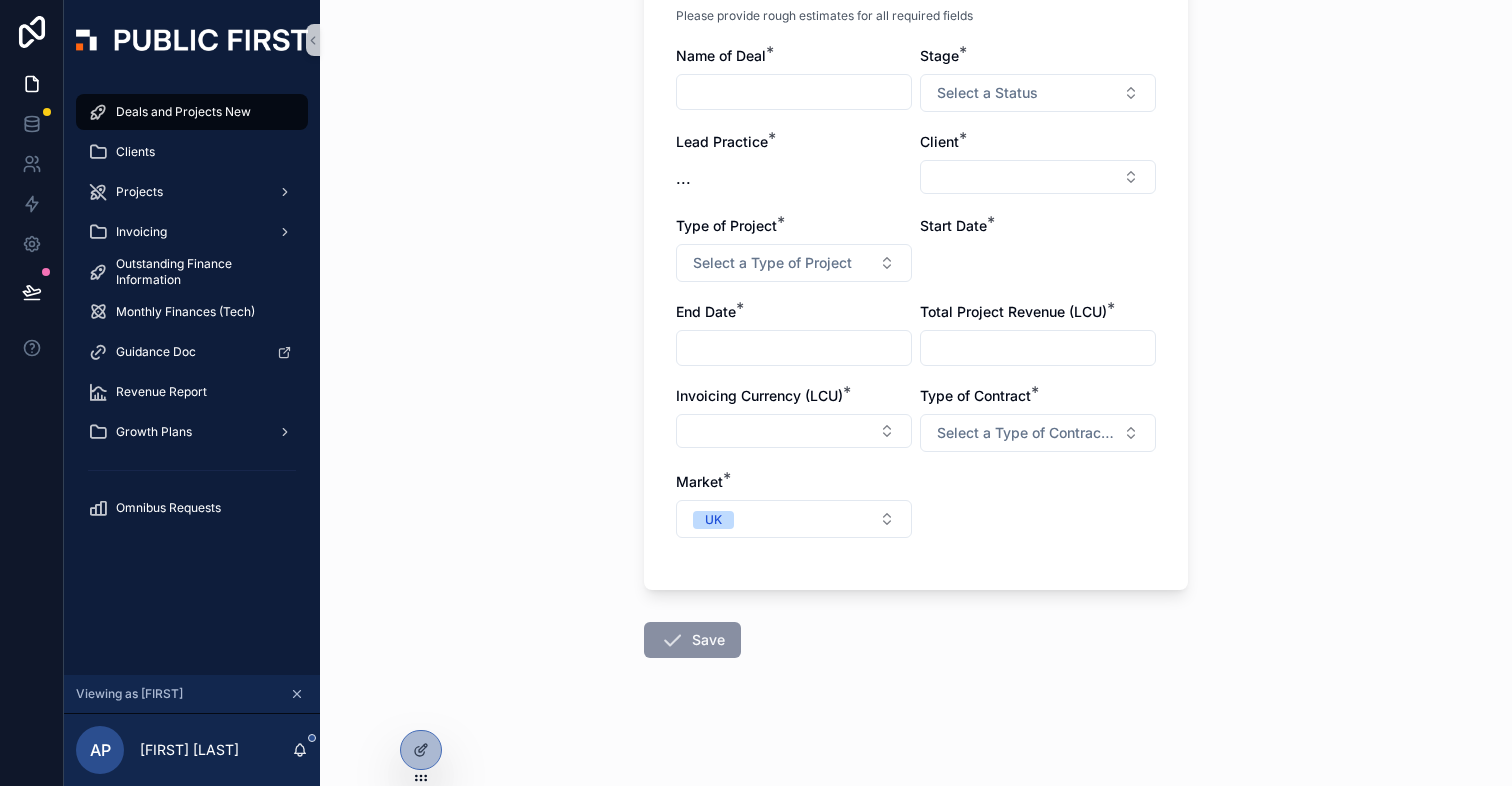 scroll, scrollTop: 0, scrollLeft: 0, axis: both 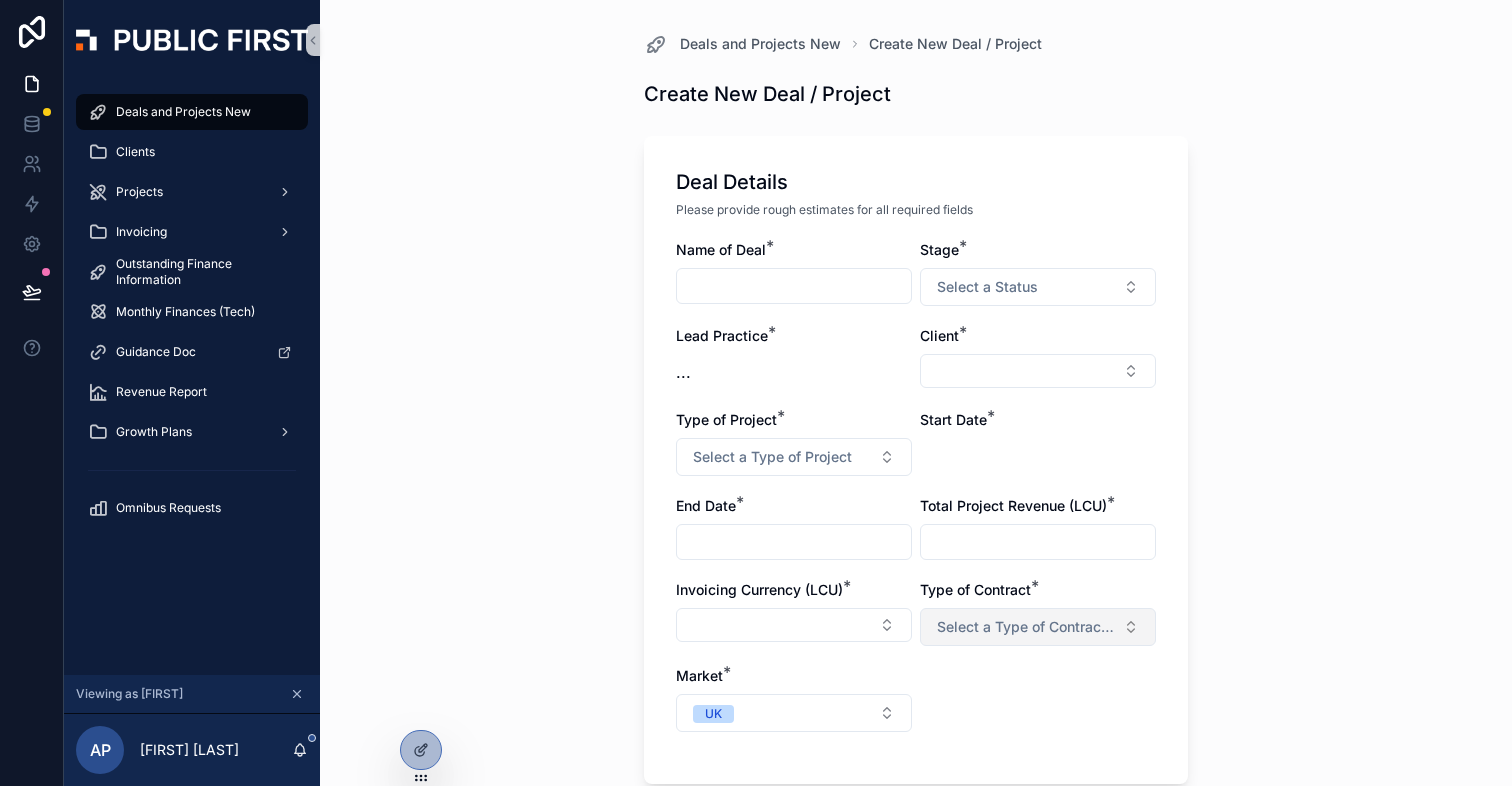 click on "Select a Type of Contract (Project / Retainer)" at bounding box center (1038, 627) 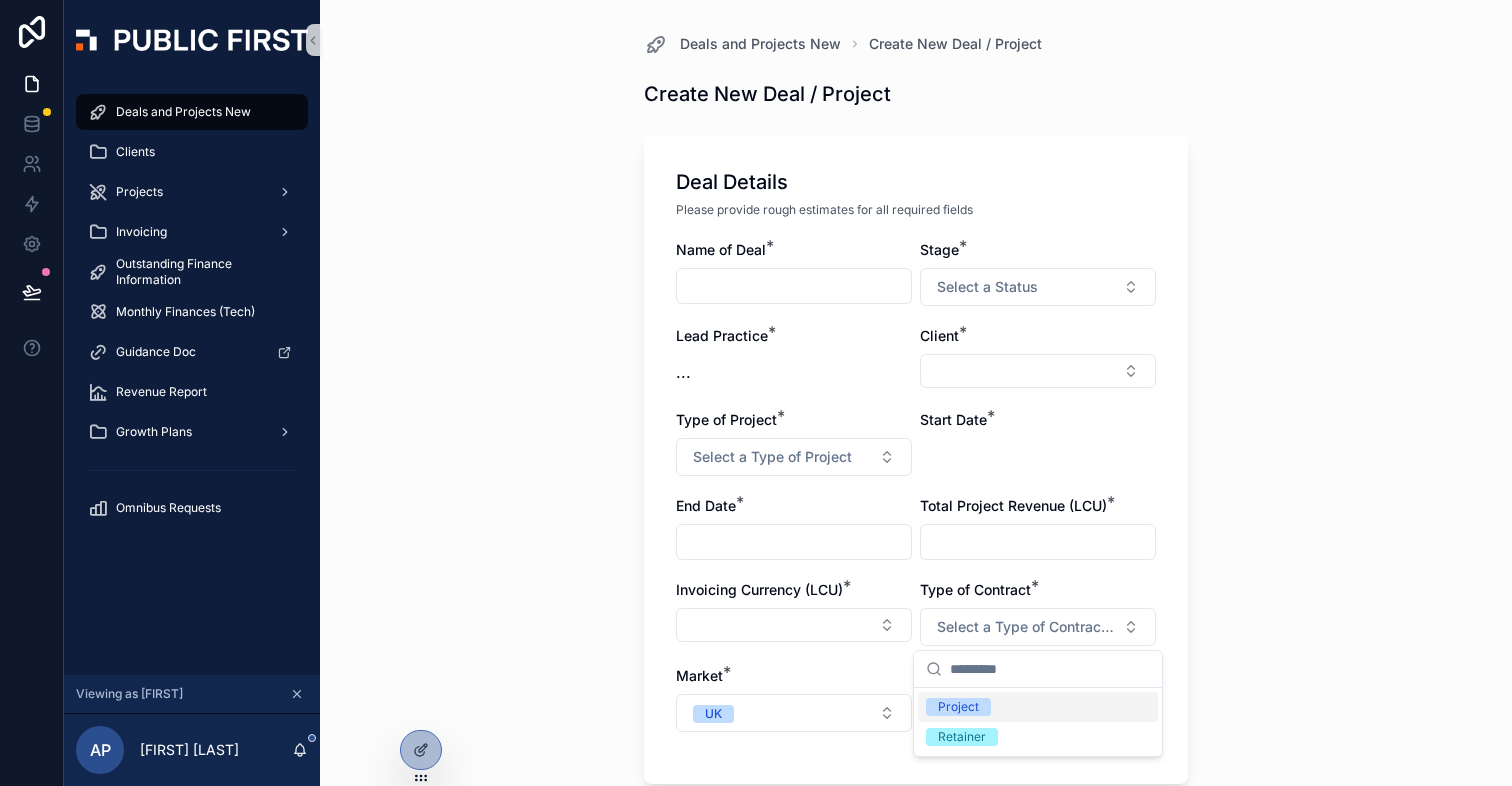 click on "Deals and Projects New Create New Deal / Project Create New Deal / Project Deal Details Please provide rough estimates for all required fields Name of Deal * Stage * Select a Status Lead Practice * ... Client * Type of Project * Select a Type of Project Start Date * End Date * Total Project Revenue (LCU) * Invoicing Currency (LCU) * Type of Contract * Select a Type of Contract (Project / Retainer) Market * [COUNTRY] Save" at bounding box center [916, 393] 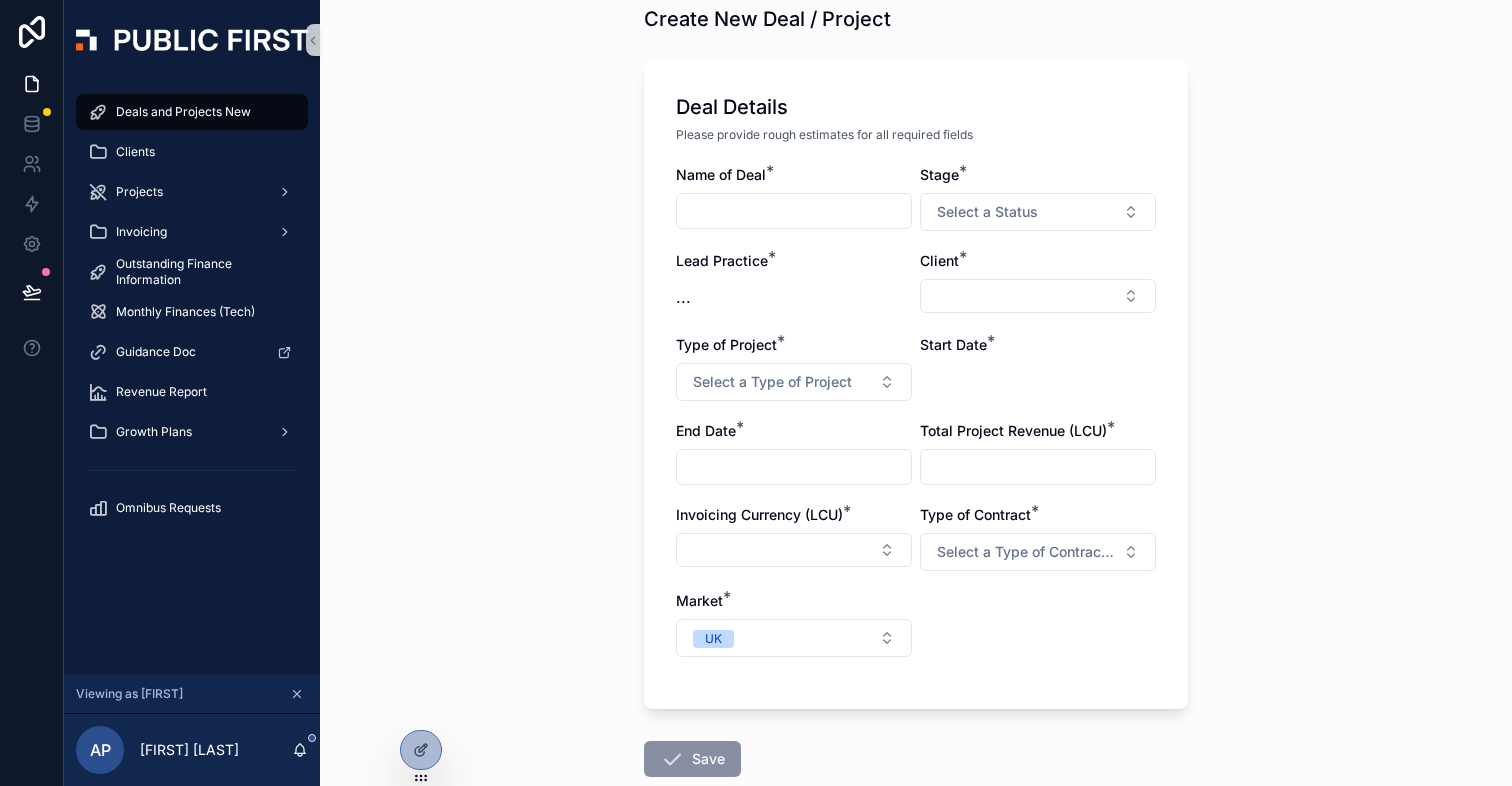 scroll, scrollTop: 73, scrollLeft: 0, axis: vertical 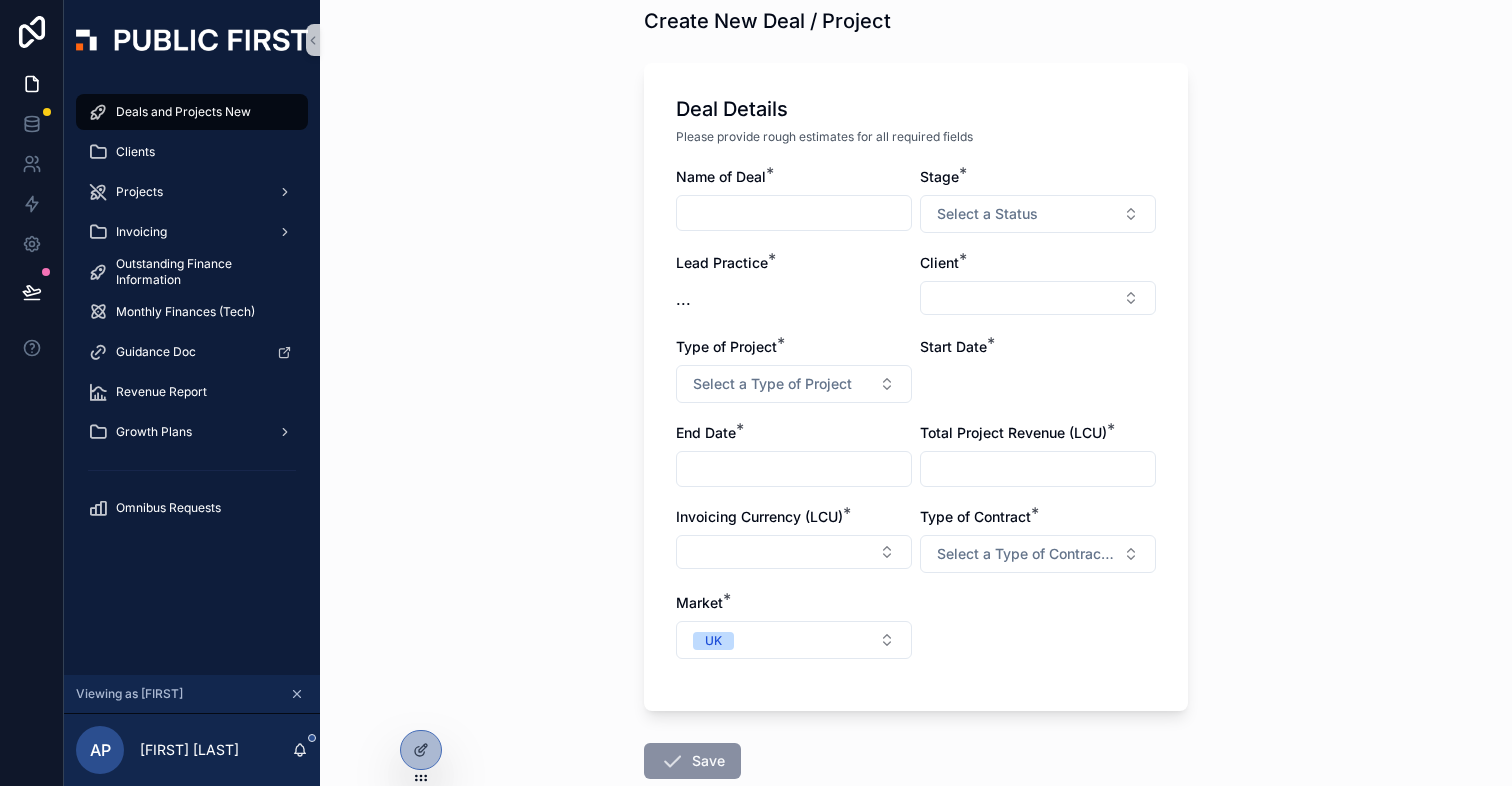 click on "Client *" at bounding box center [1038, 263] 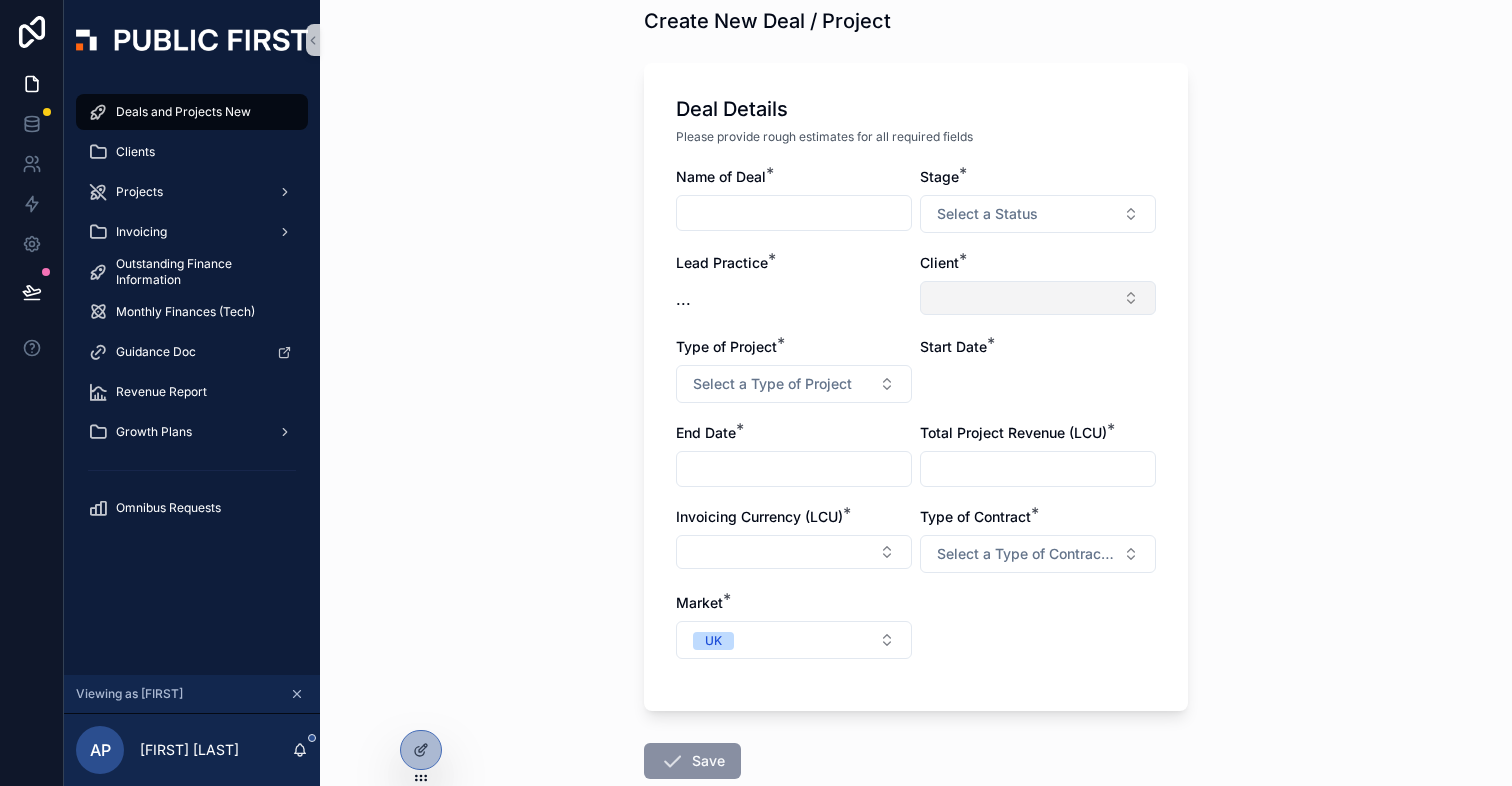 click at bounding box center [1038, 298] 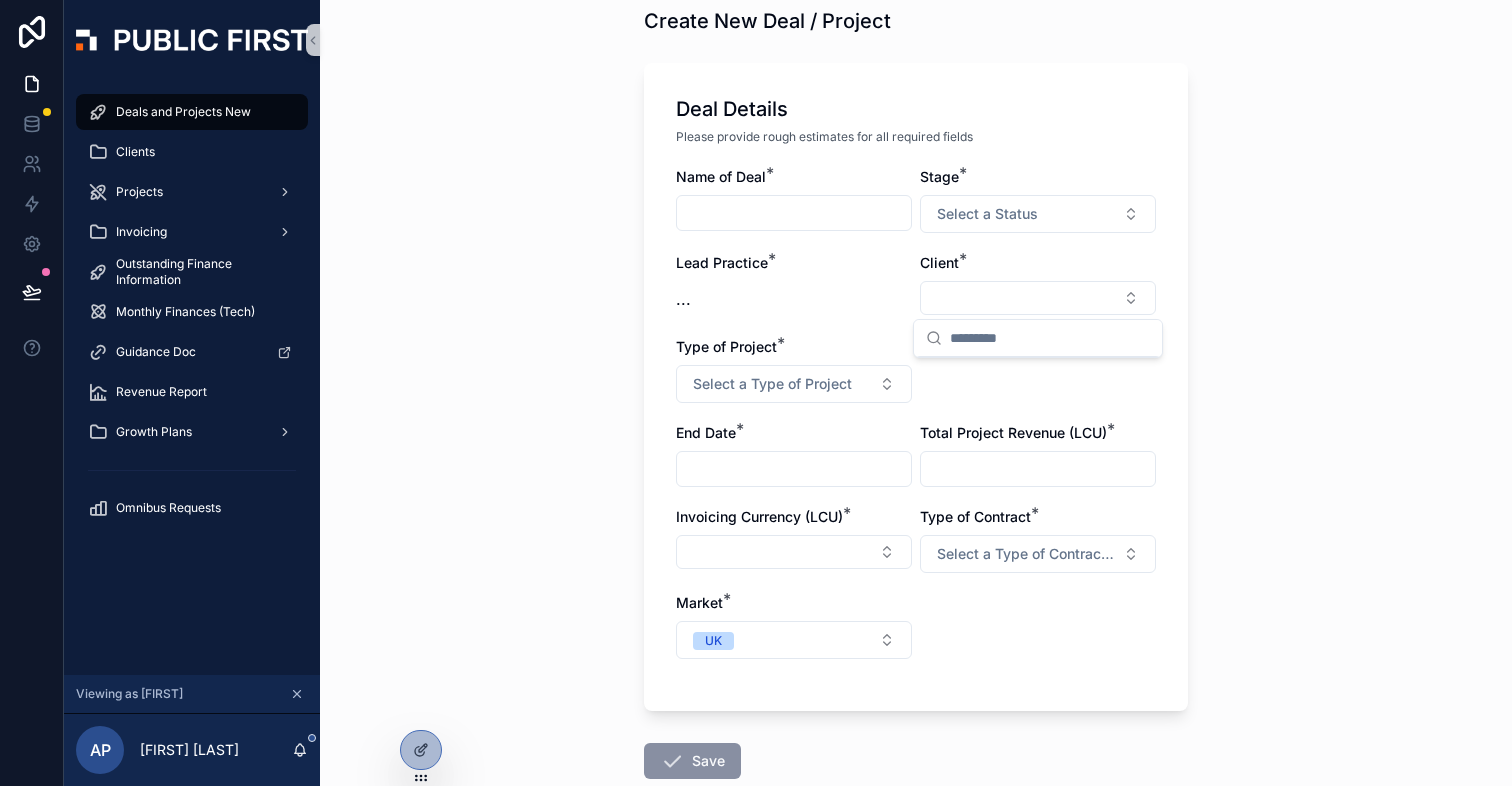 click on "Deals and Projects New Create New Deal / Project Create New Deal / Project Deal Details Please provide rough estimates for all required fields Name of Deal * Stage * Select a Status Lead Practice * ... Client * Type of Project * Select a Type of Project Start Date * End Date * Total Project Revenue (LCU) * Invoicing Currency (LCU) * Type of Contract * Select a Type of Contract (Project / Retainer) Market * [COUNTRY] Save" at bounding box center [916, 320] 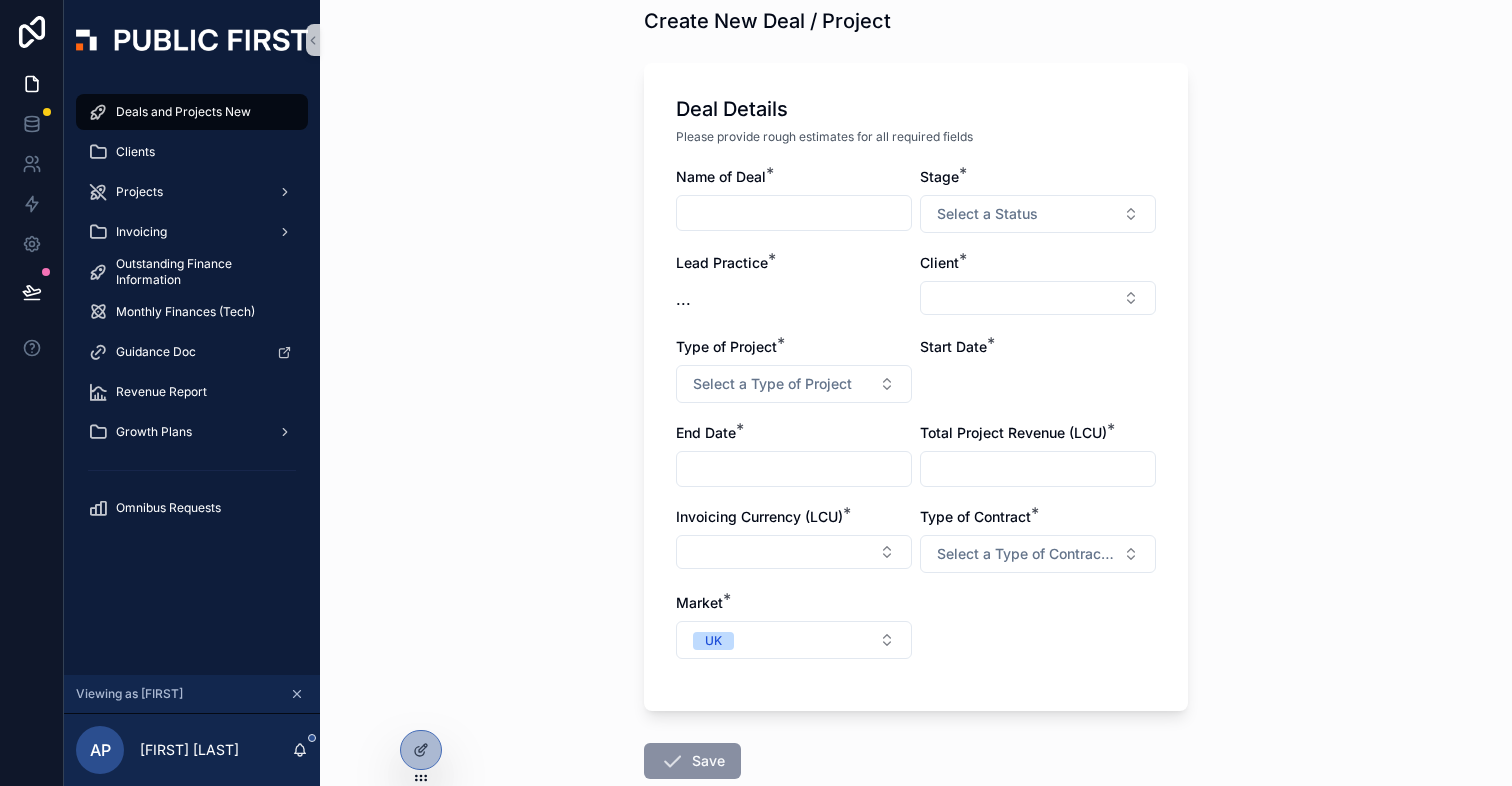 click on "Deals and Projects New Create New Deal / Project Create New Deal / Project Deal Details Please provide rough estimates for all required fields Name of Deal * Stage * Select a Status Lead Practice * ... Client * Type of Project * Select a Type of Project Start Date * End Date * Total Project Revenue (LCU) * Invoicing Currency (LCU) * Type of Contract * Select a Type of Contract (Project / Retainer) Market * [COUNTRY] Save" at bounding box center [916, 320] 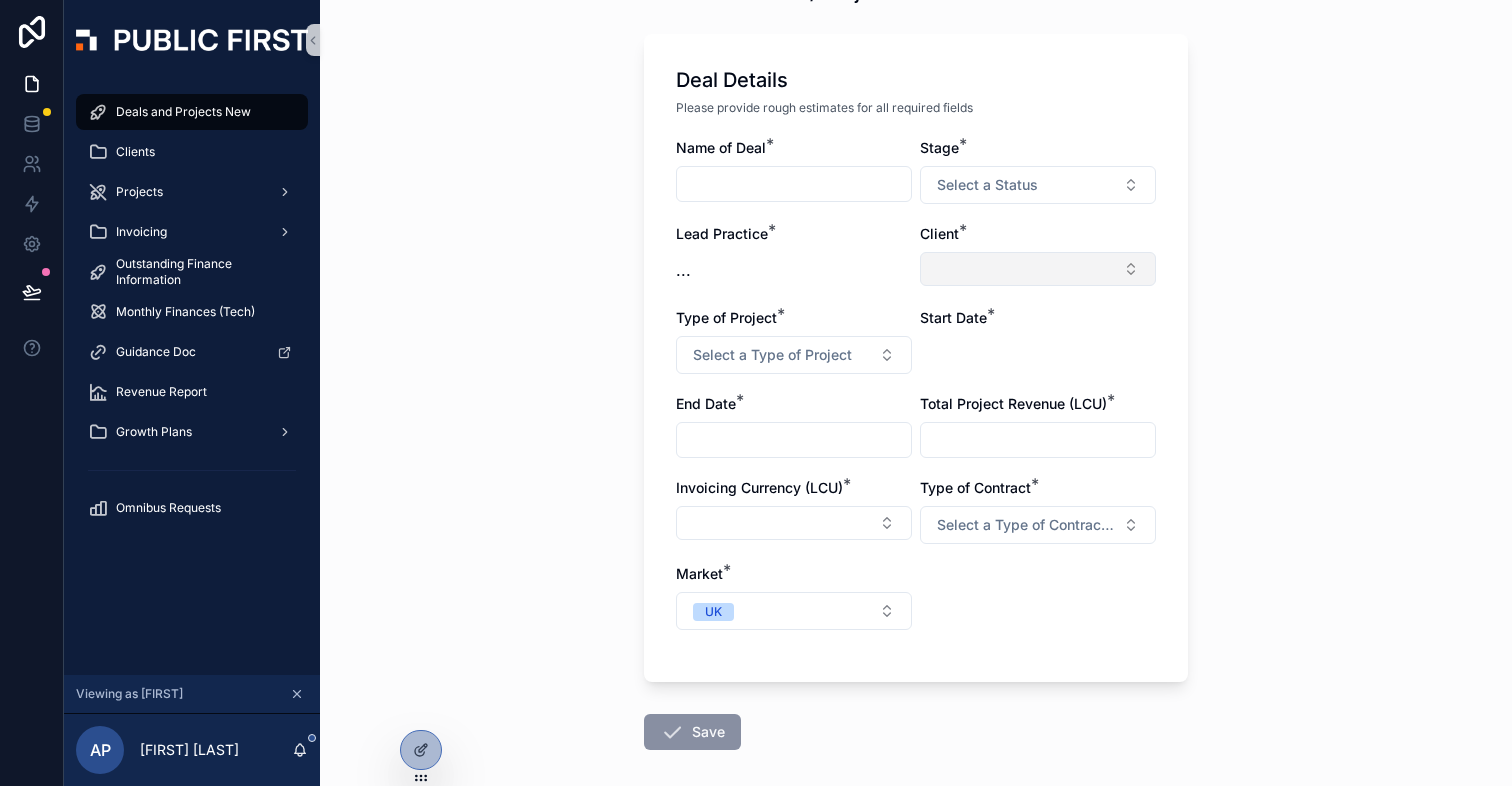 scroll, scrollTop: 127, scrollLeft: 0, axis: vertical 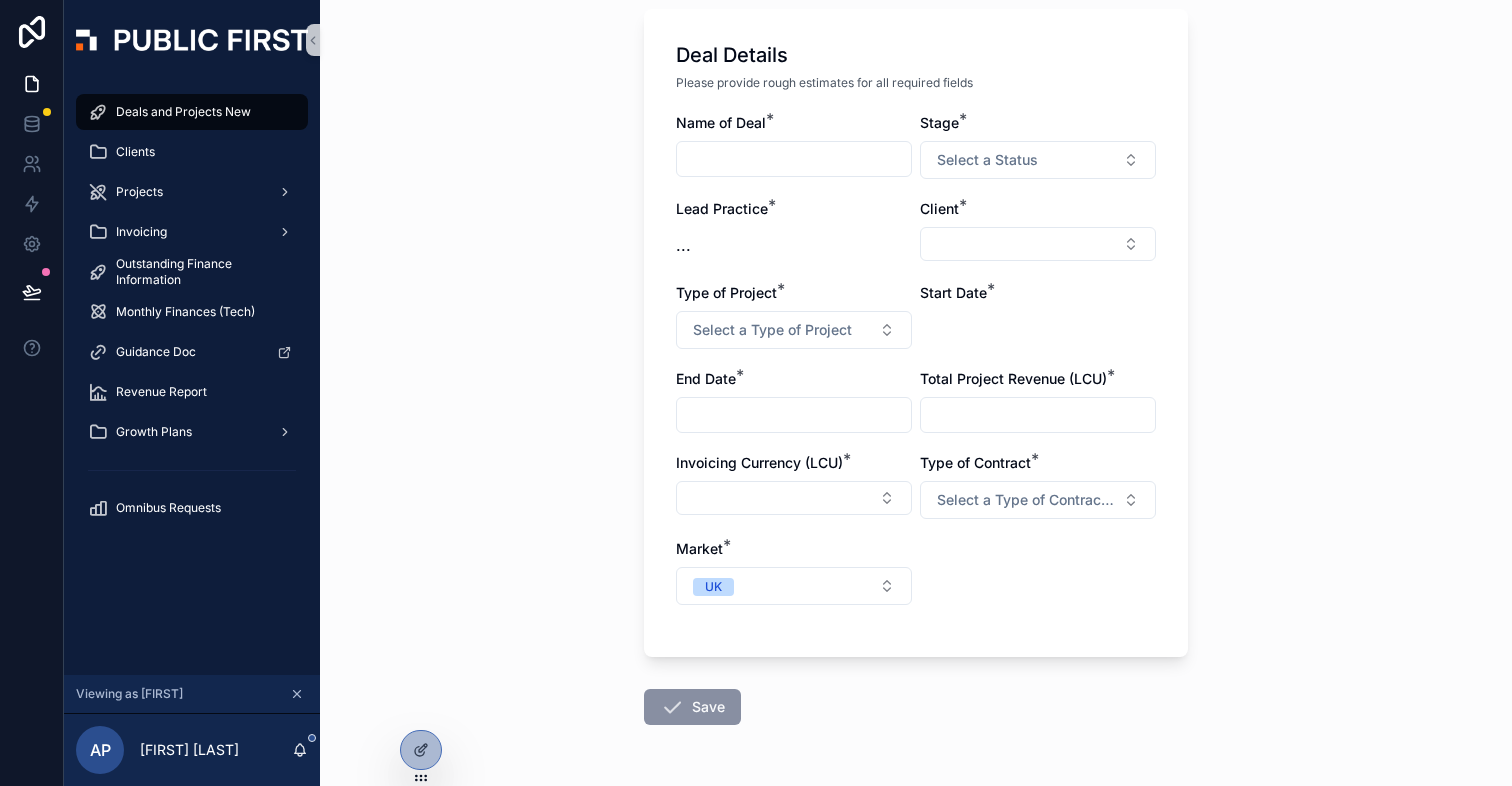 click on "Deals and Projects New" at bounding box center (183, 112) 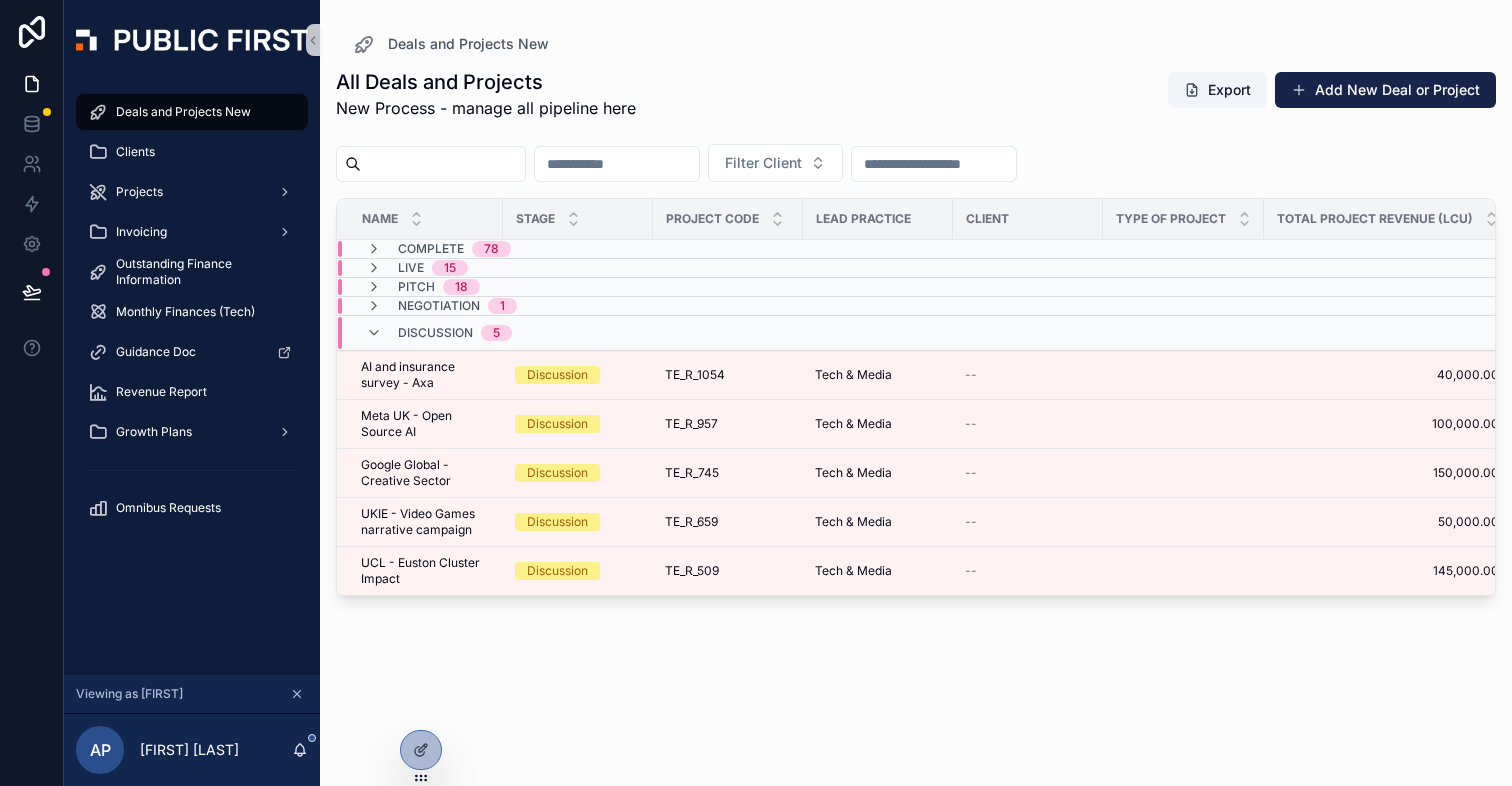 scroll, scrollTop: 0, scrollLeft: 0, axis: both 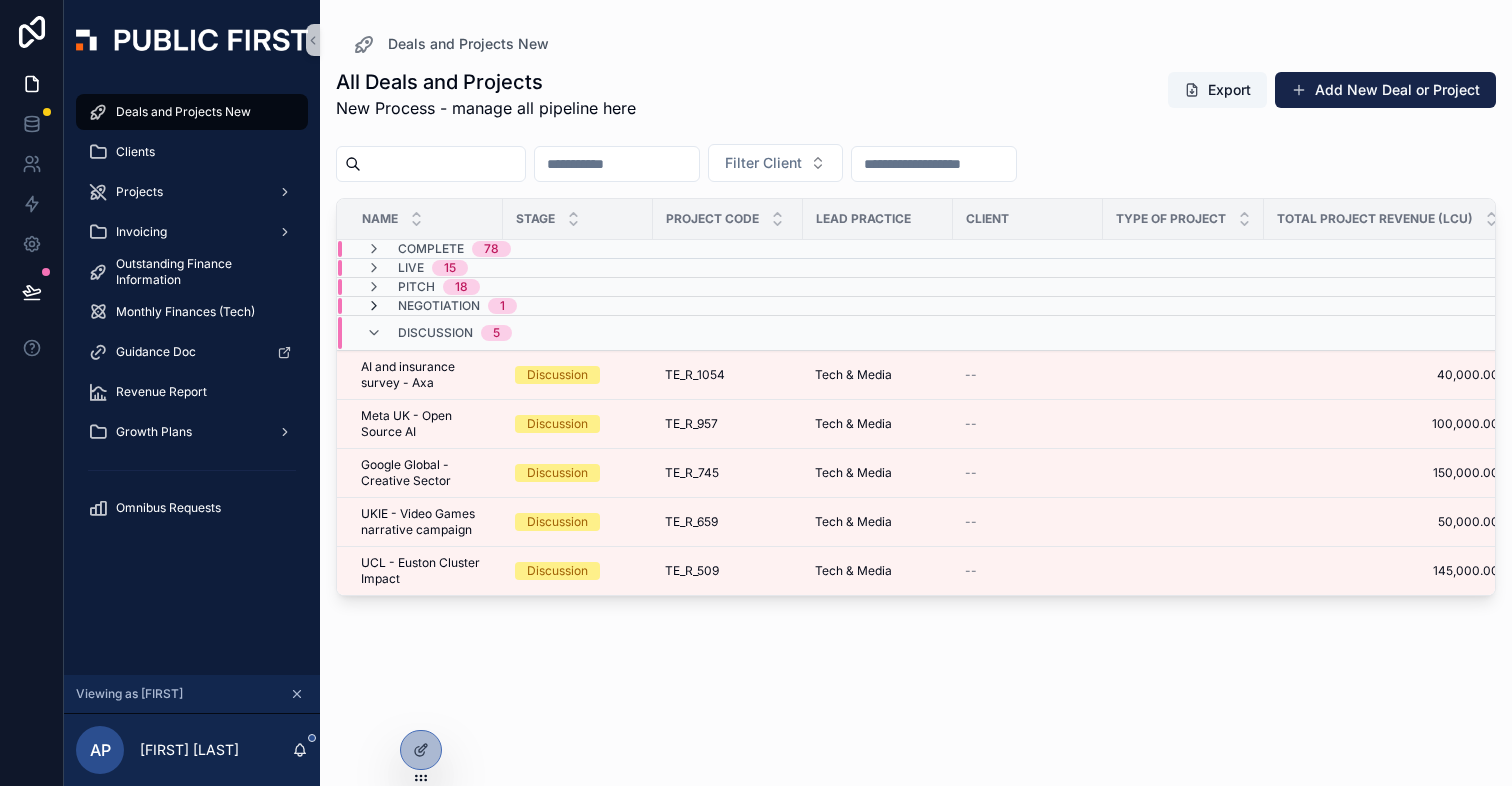 click at bounding box center (374, 306) 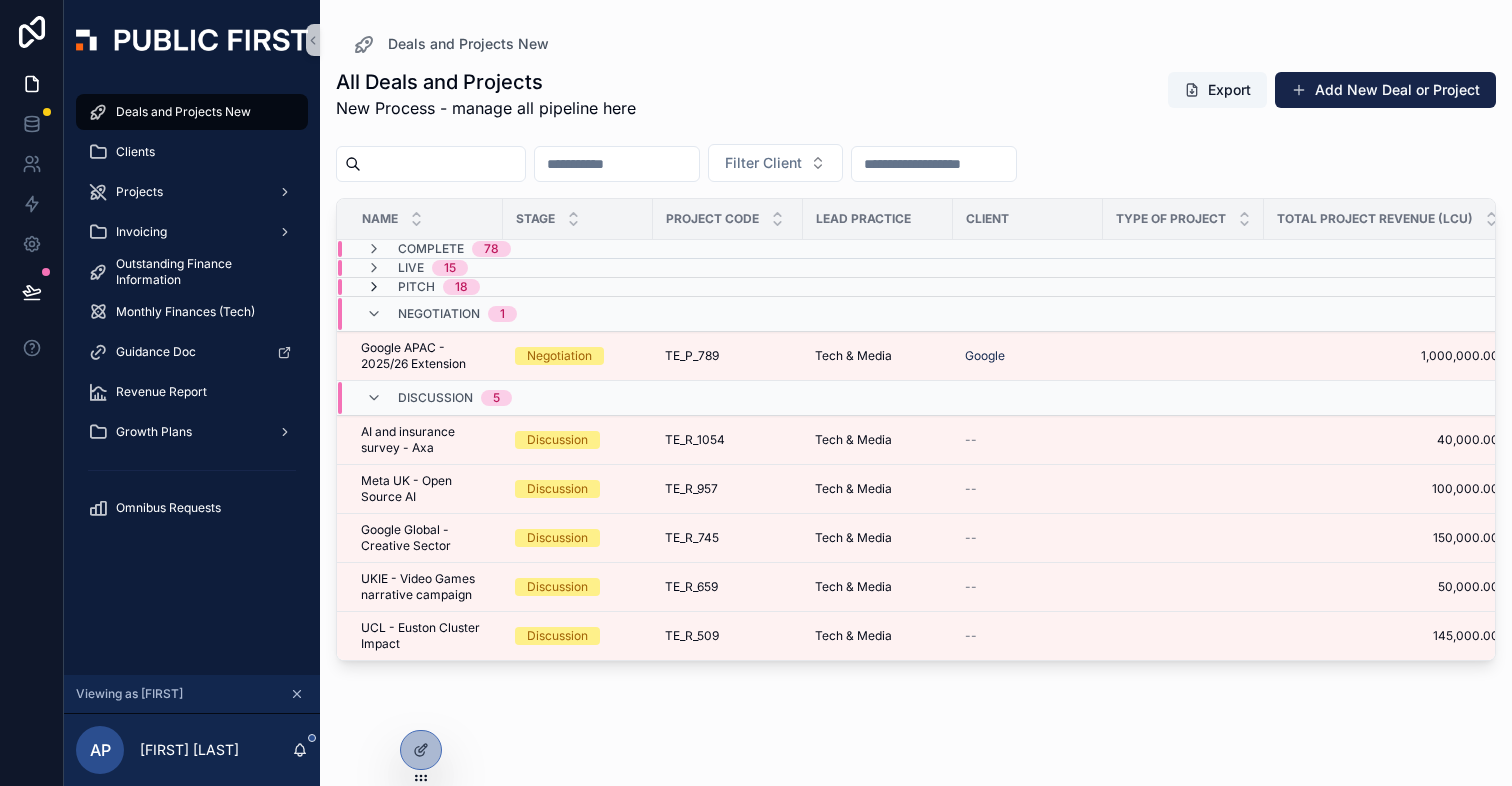 click at bounding box center [374, 287] 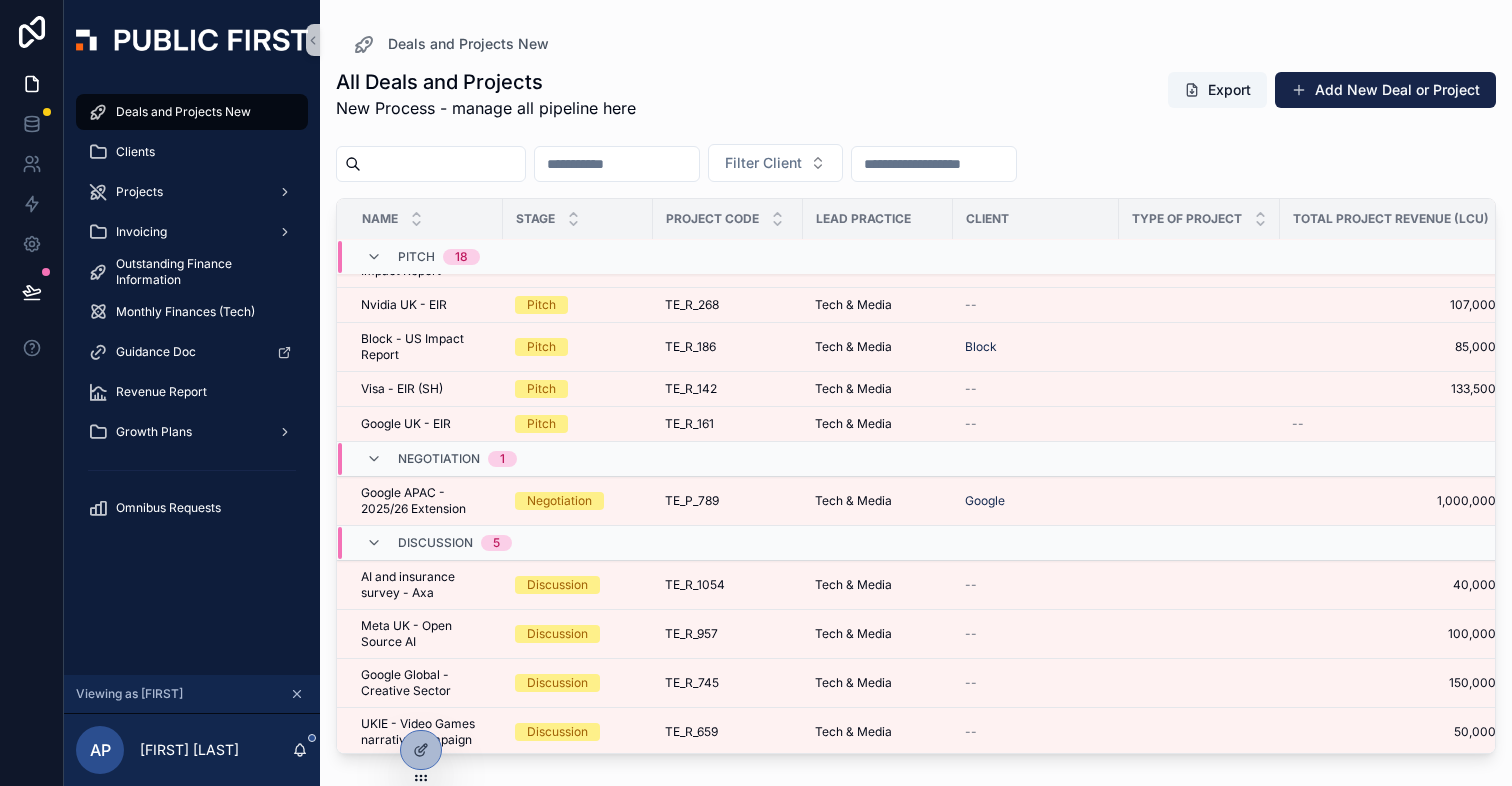 scroll, scrollTop: 799, scrollLeft: 0, axis: vertical 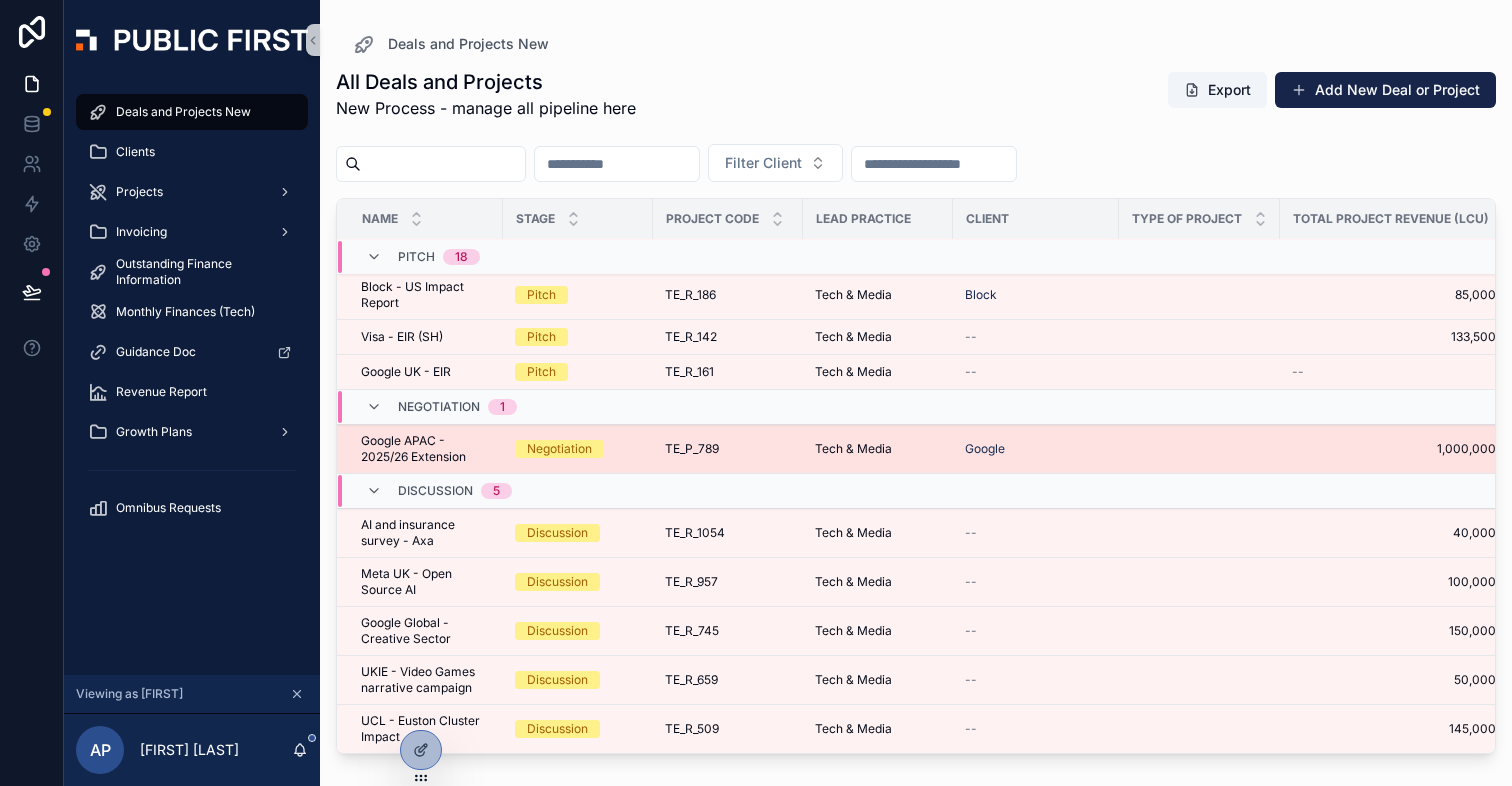 click on "Google APAC - 2025/26 Extension" at bounding box center [426, 449] 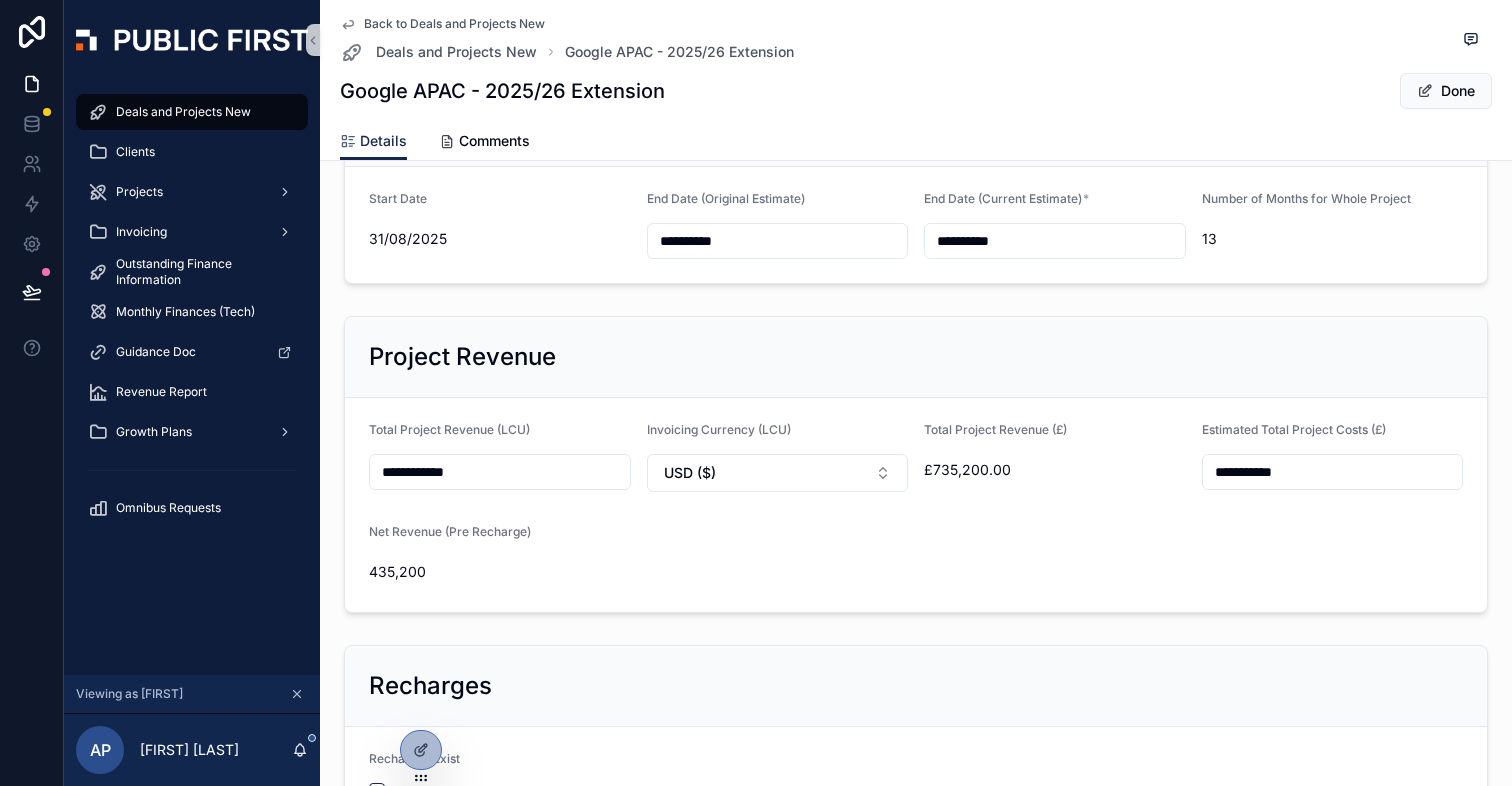 scroll, scrollTop: 662, scrollLeft: 0, axis: vertical 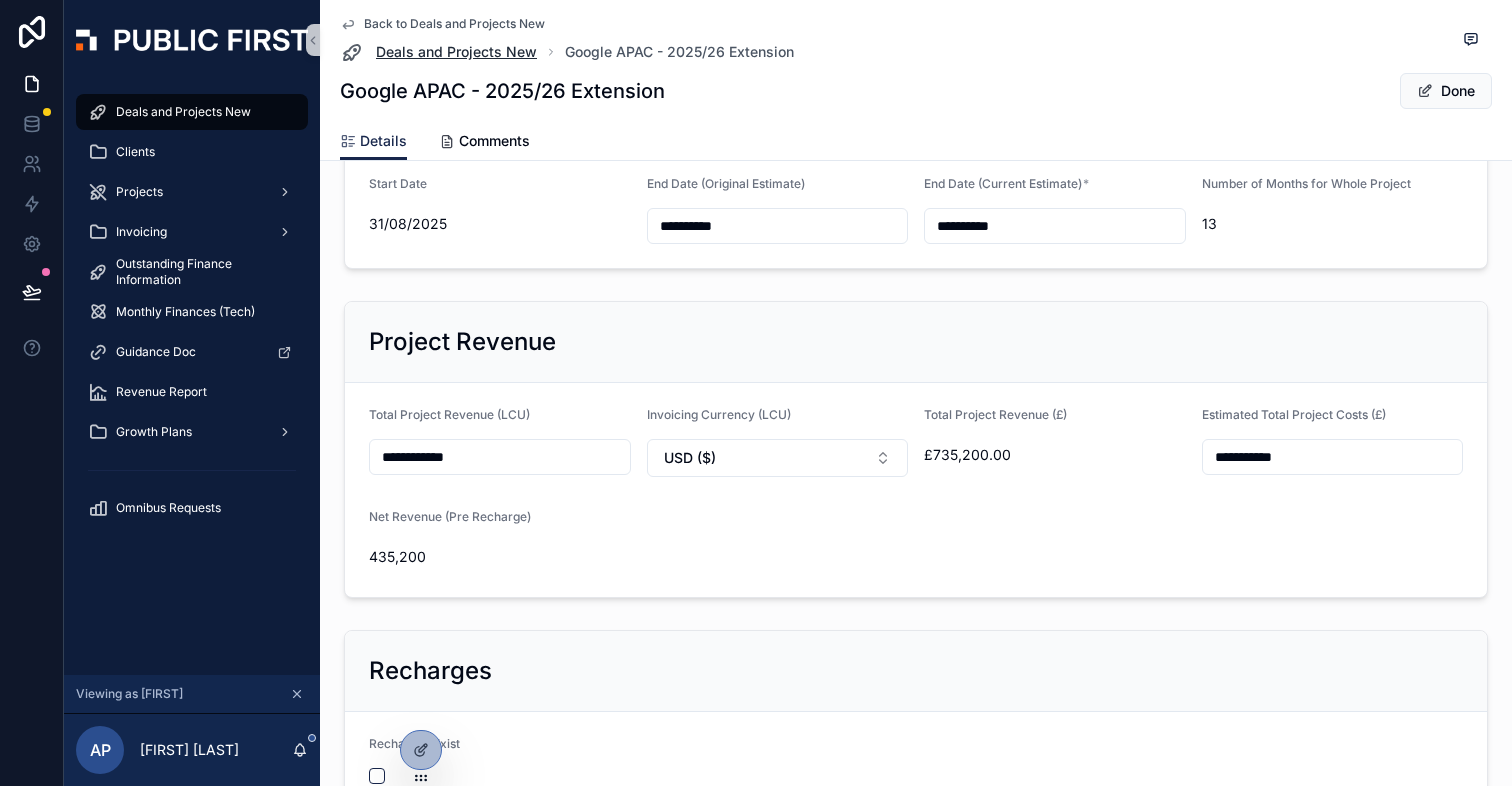 click on "Deals and Projects New" at bounding box center [456, 52] 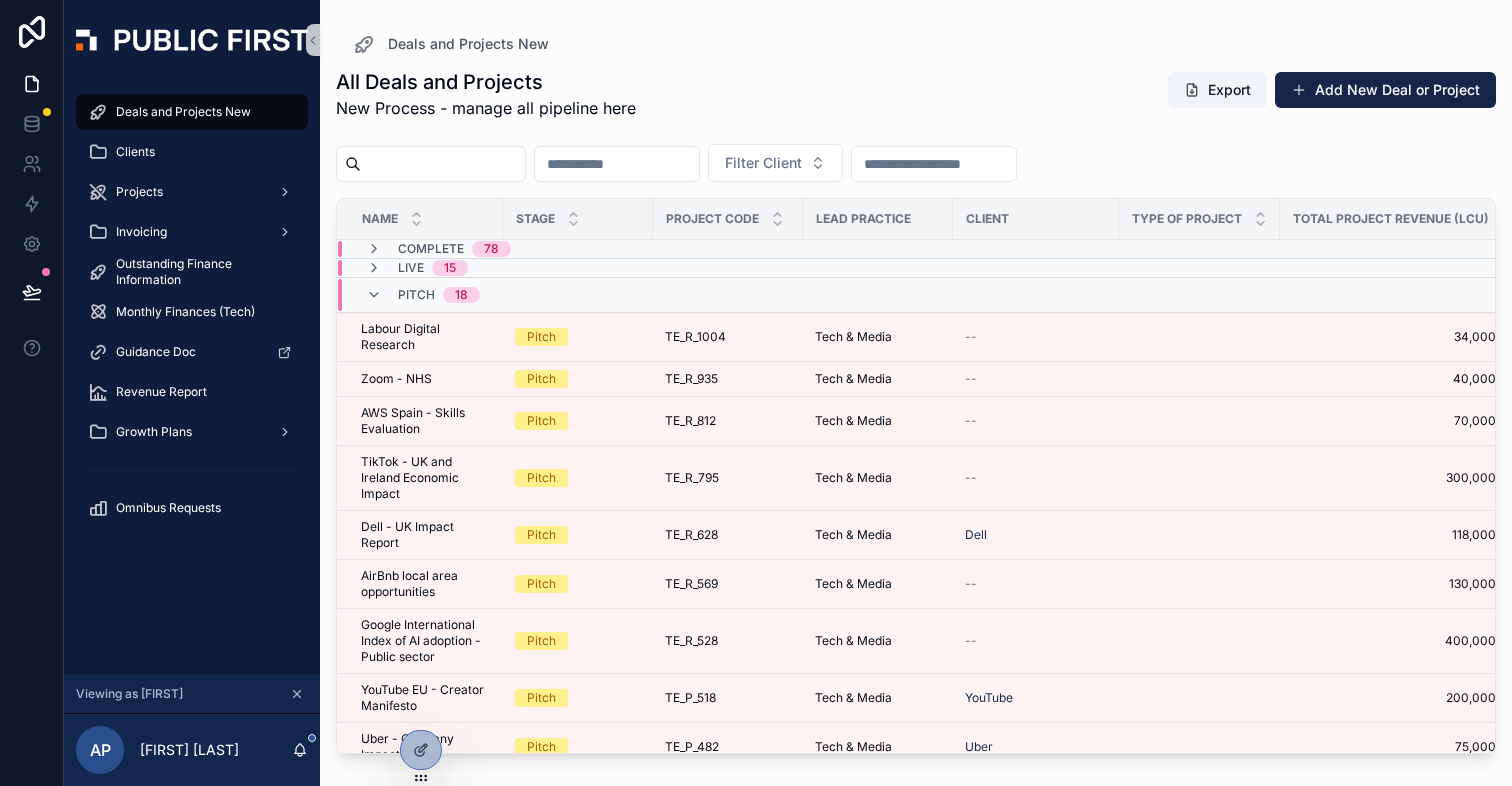 scroll, scrollTop: 0, scrollLeft: 0, axis: both 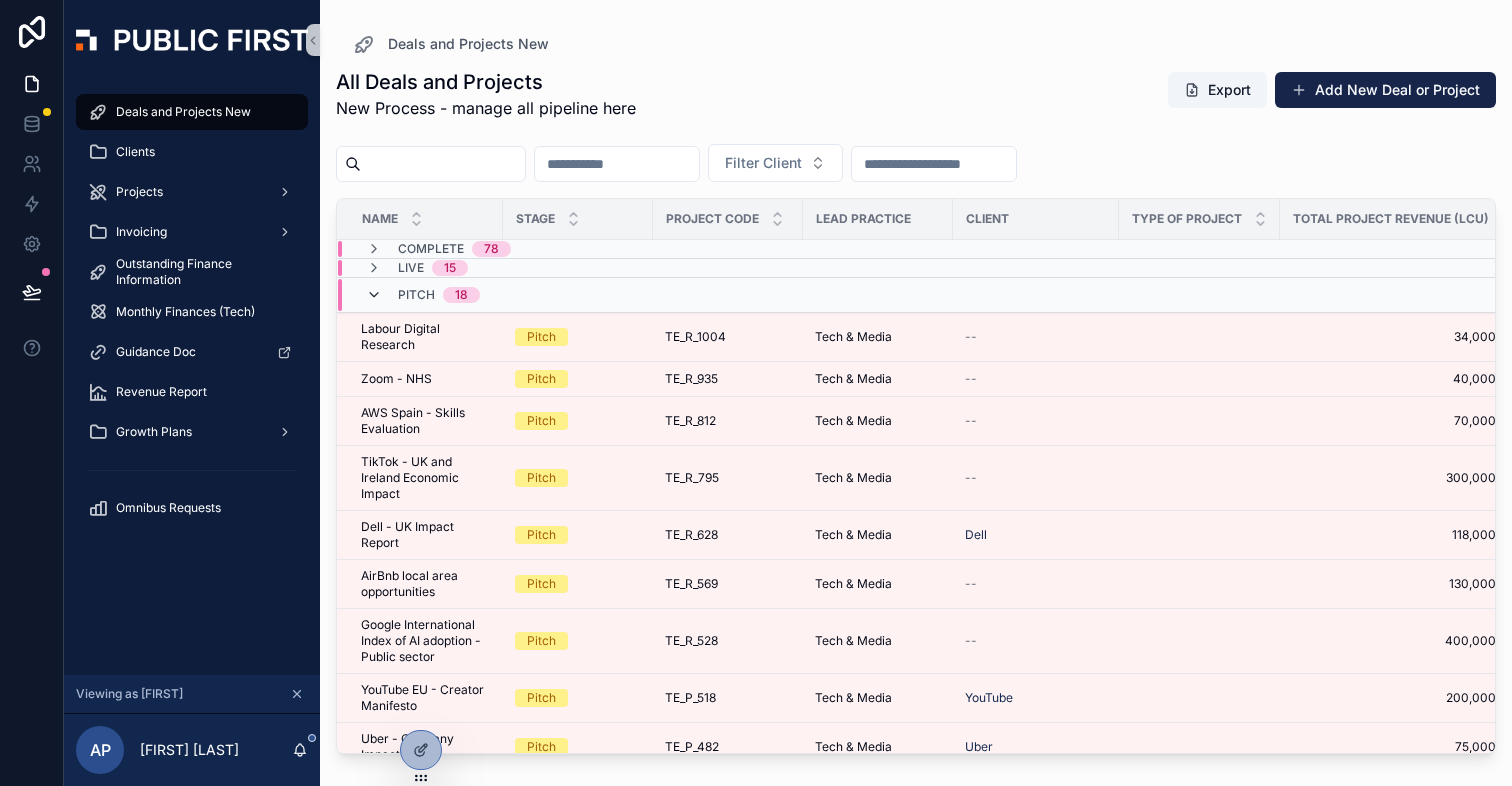 click at bounding box center [374, 295] 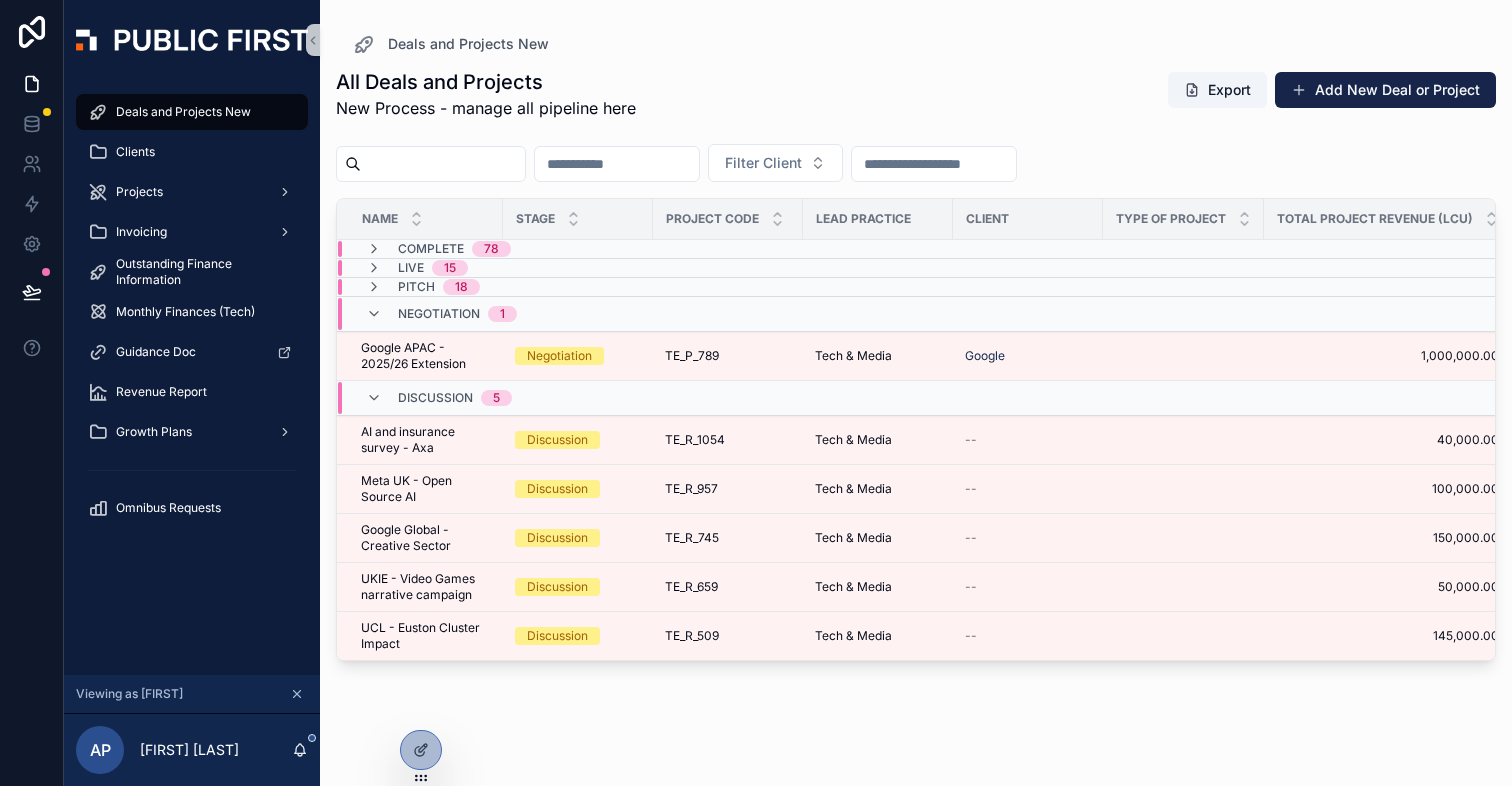 click on "Deals and Projects New" at bounding box center [916, 44] 